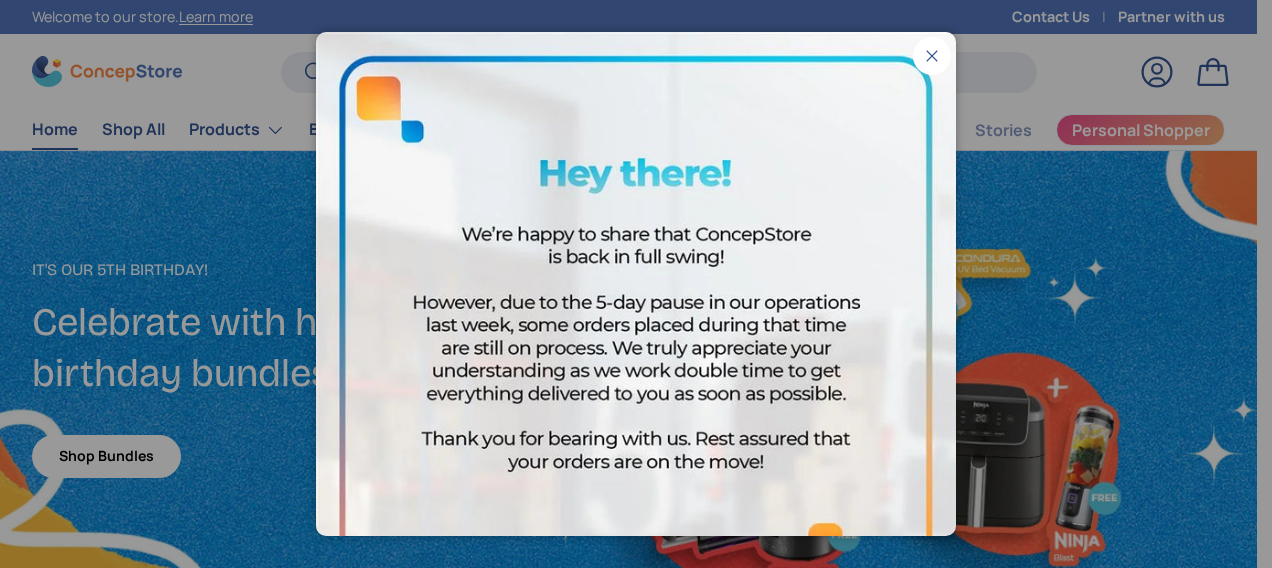scroll, scrollTop: 0, scrollLeft: 0, axis: both 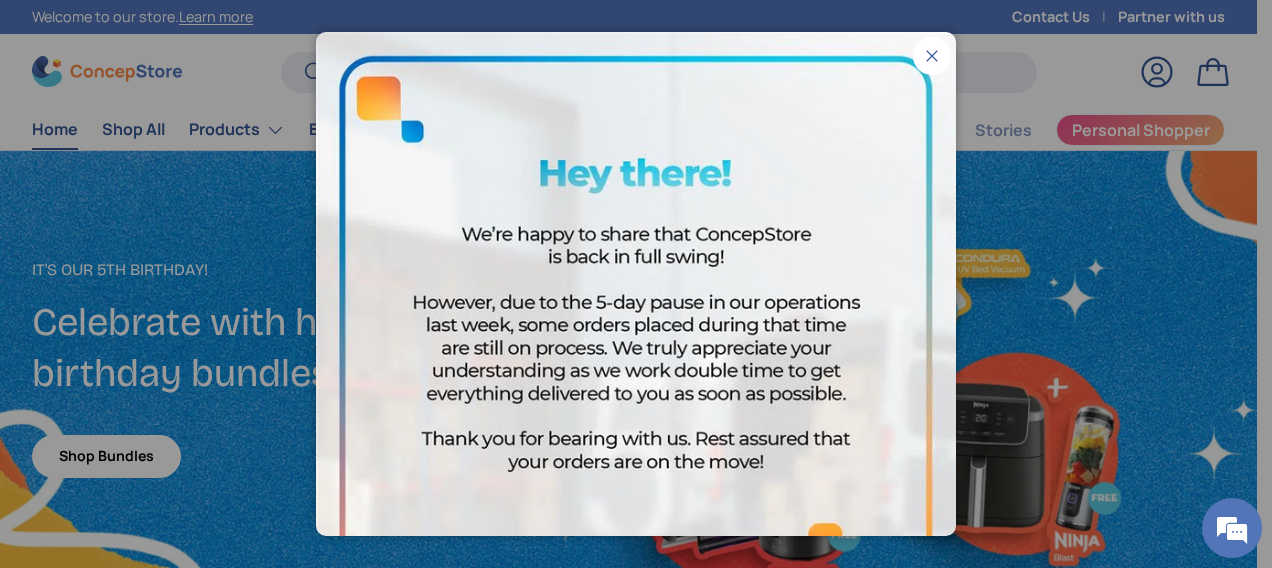 click on "Close" at bounding box center (932, 56) 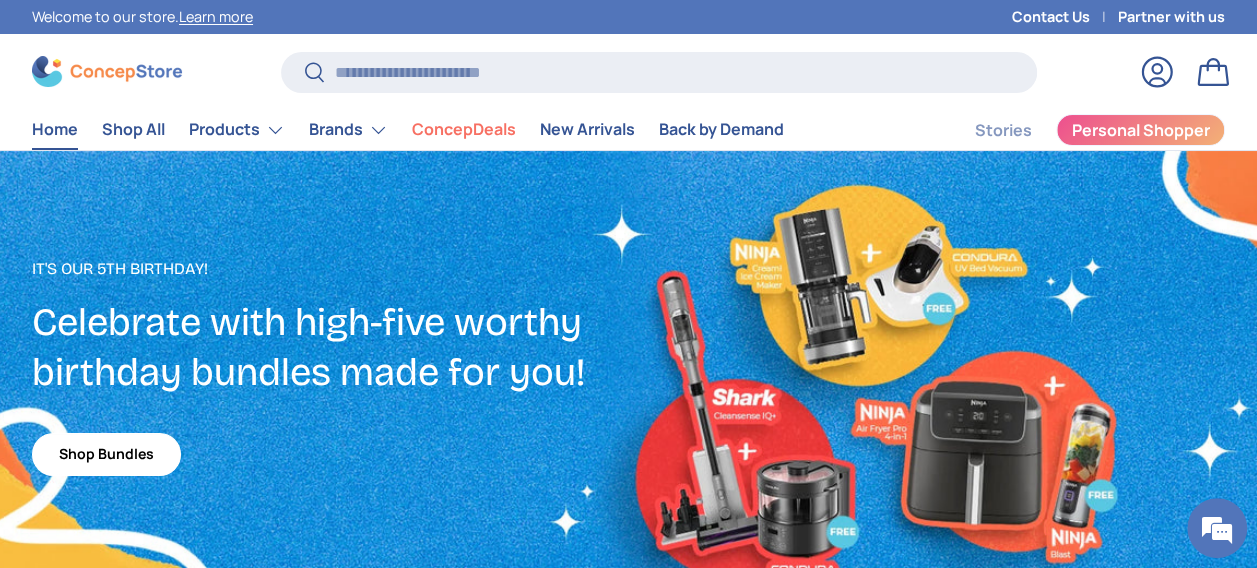 scroll, scrollTop: 4208, scrollLeft: 7905, axis: both 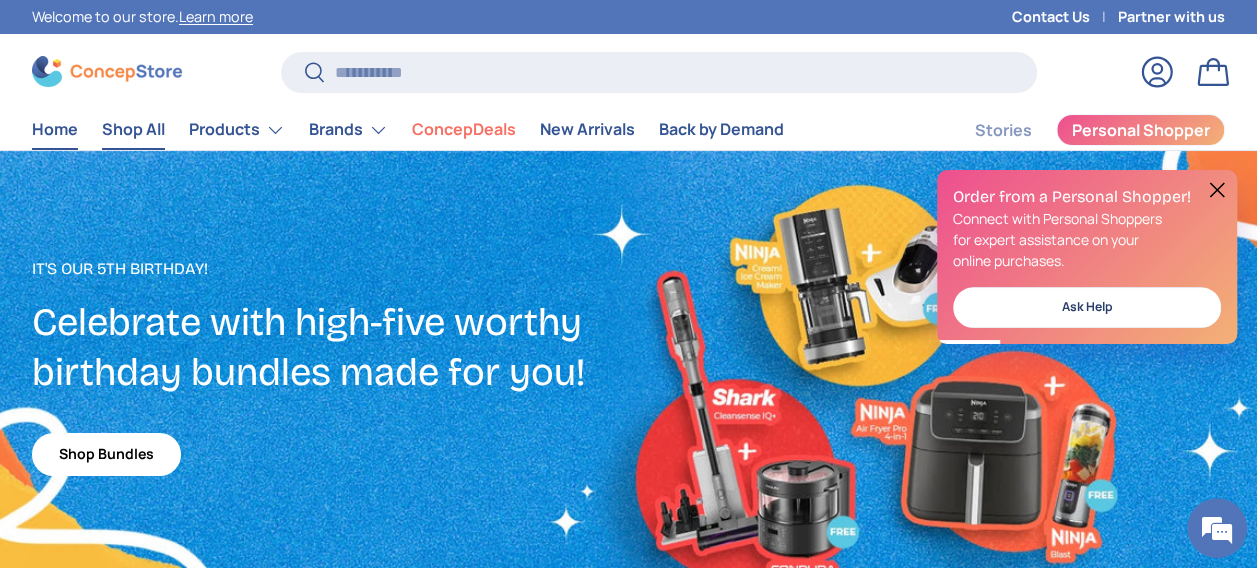 click on "Shop All" at bounding box center [133, 129] 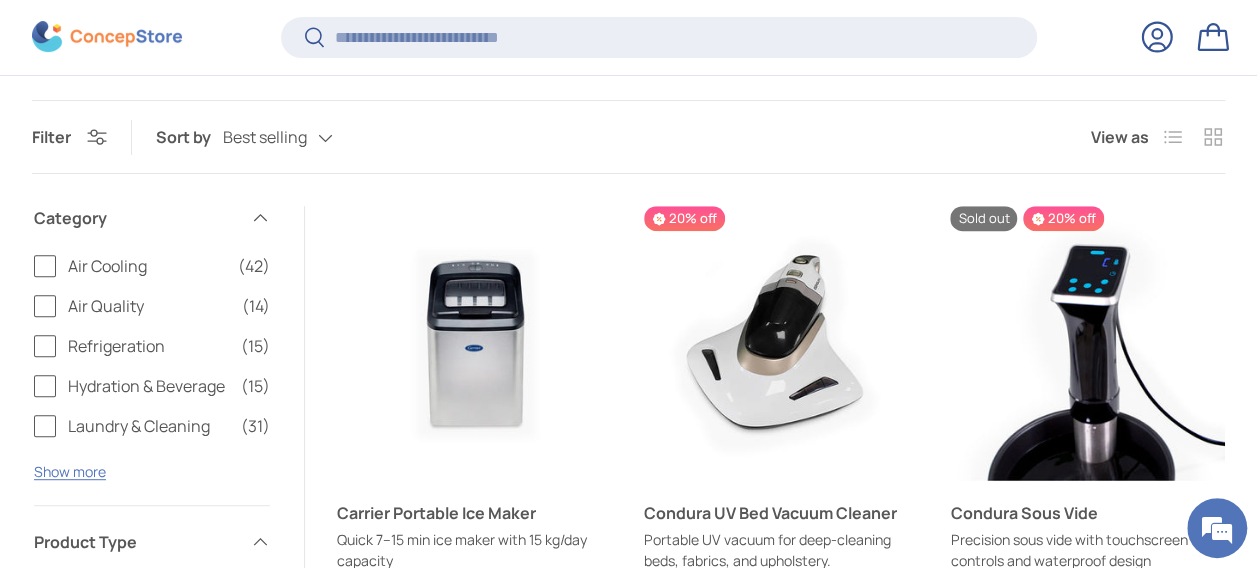 scroll, scrollTop: 296, scrollLeft: 0, axis: vertical 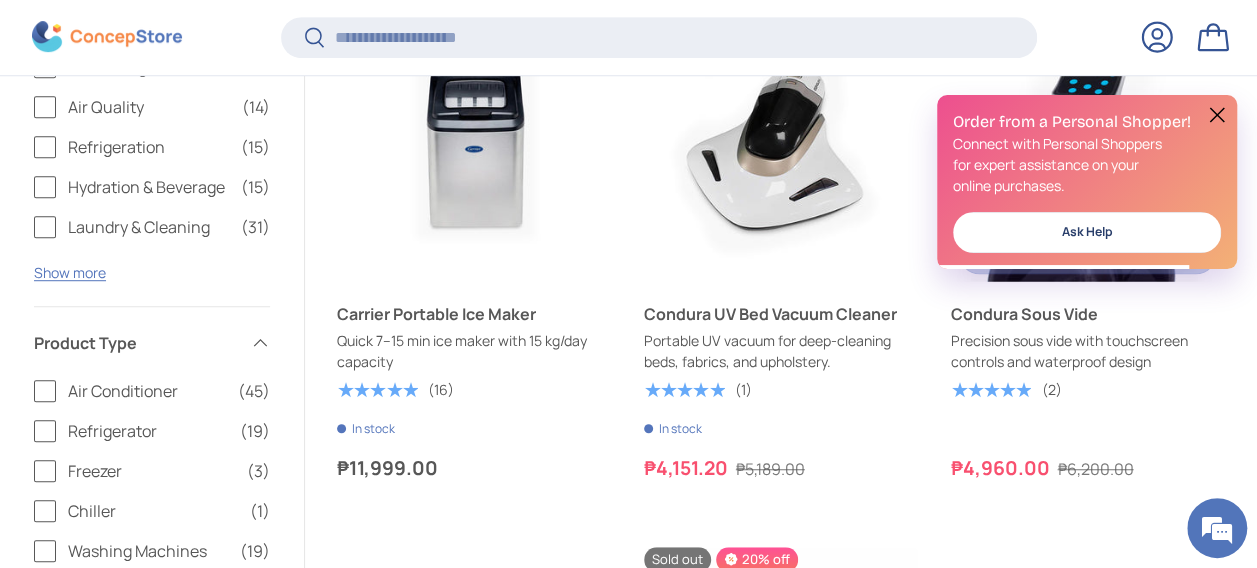 click at bounding box center (1217, 115) 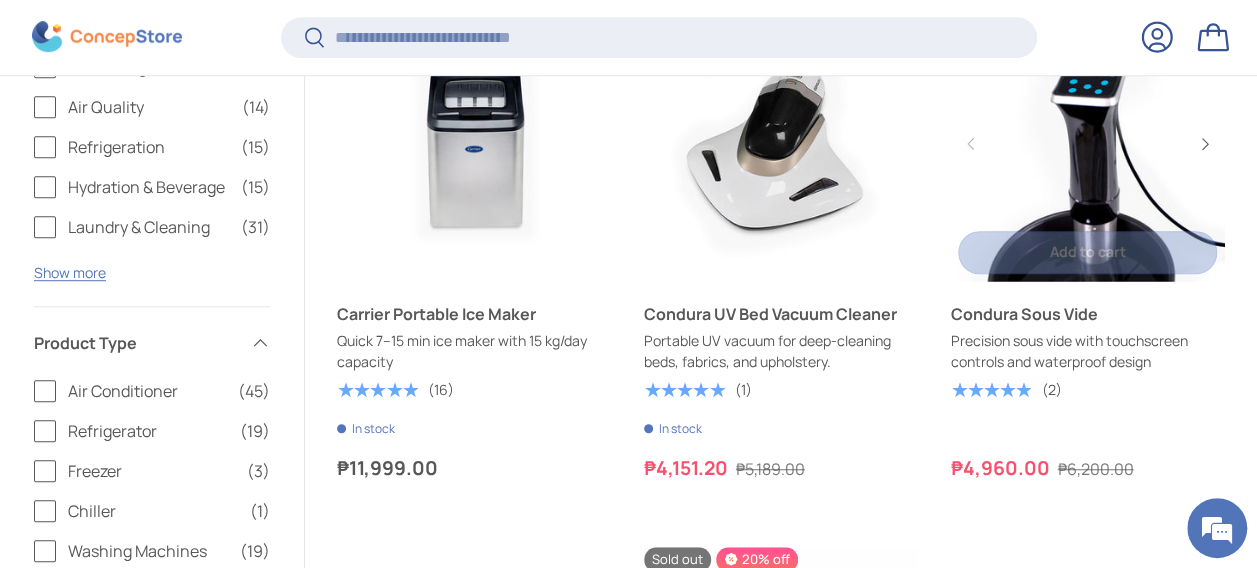 scroll, scrollTop: 0, scrollLeft: 0, axis: both 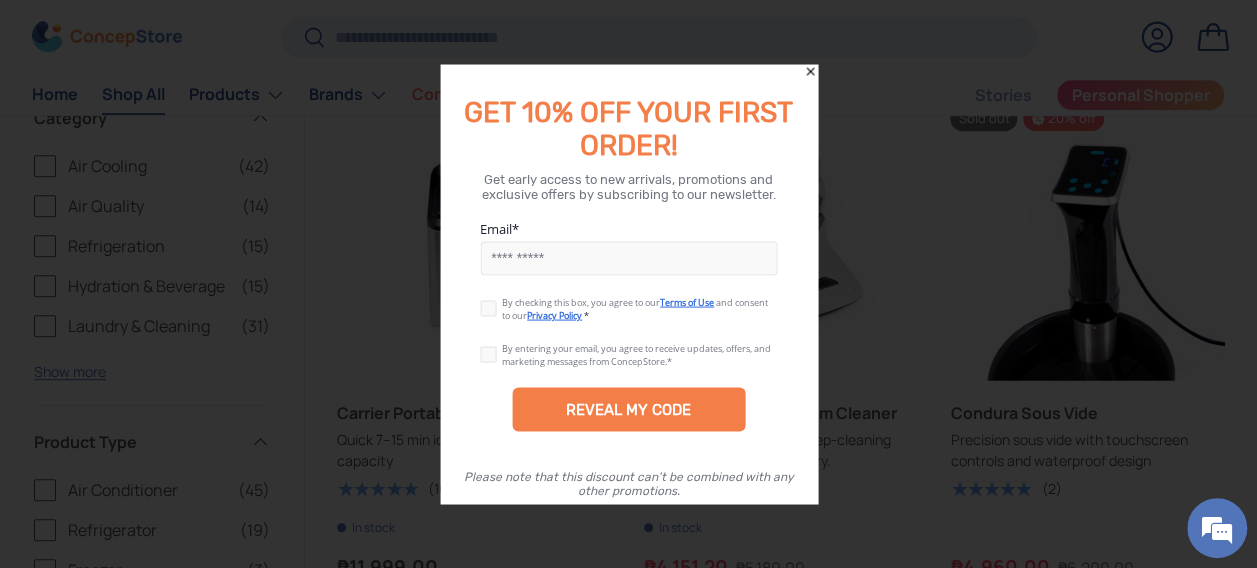 click 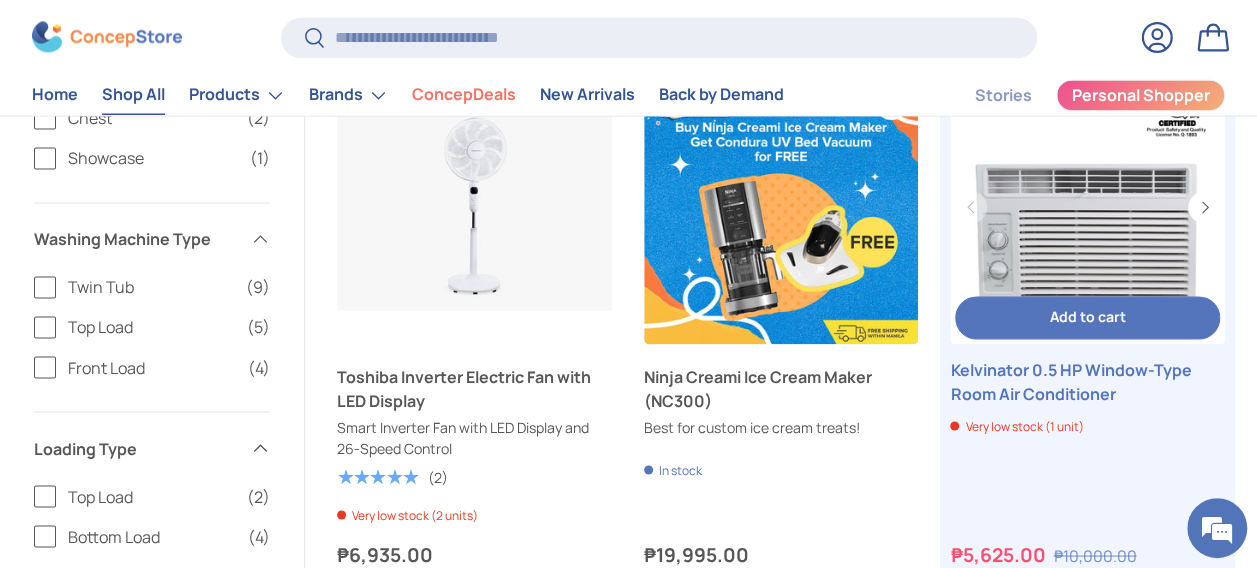 scroll, scrollTop: 1595, scrollLeft: 0, axis: vertical 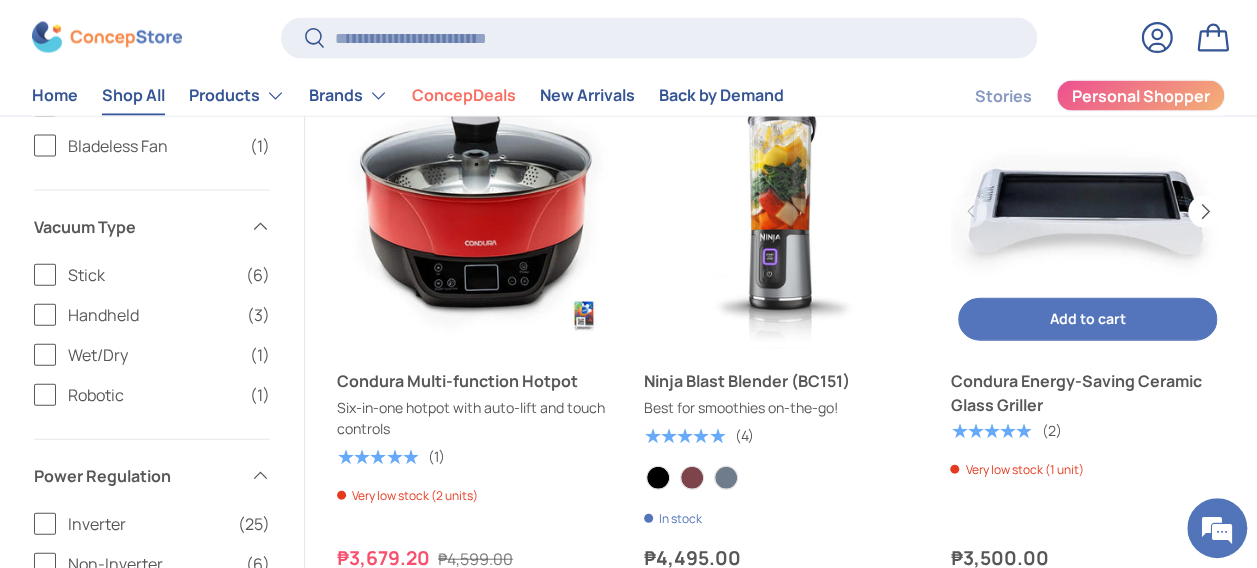 click on "Next" at bounding box center (1204, 212) 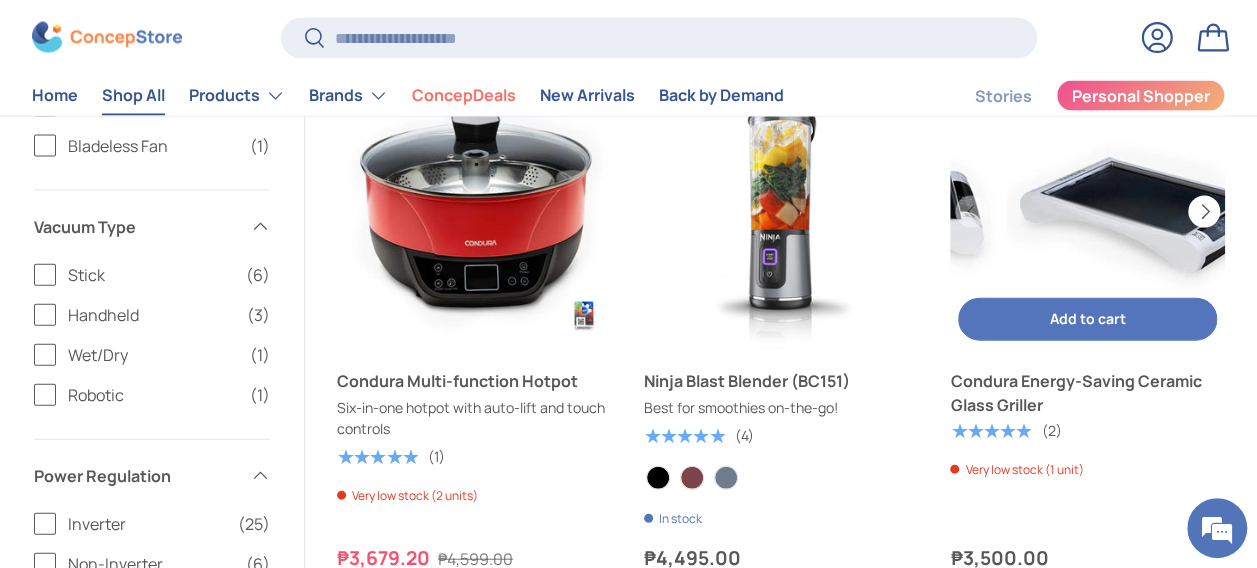 scroll, scrollTop: 0, scrollLeft: 274, axis: horizontal 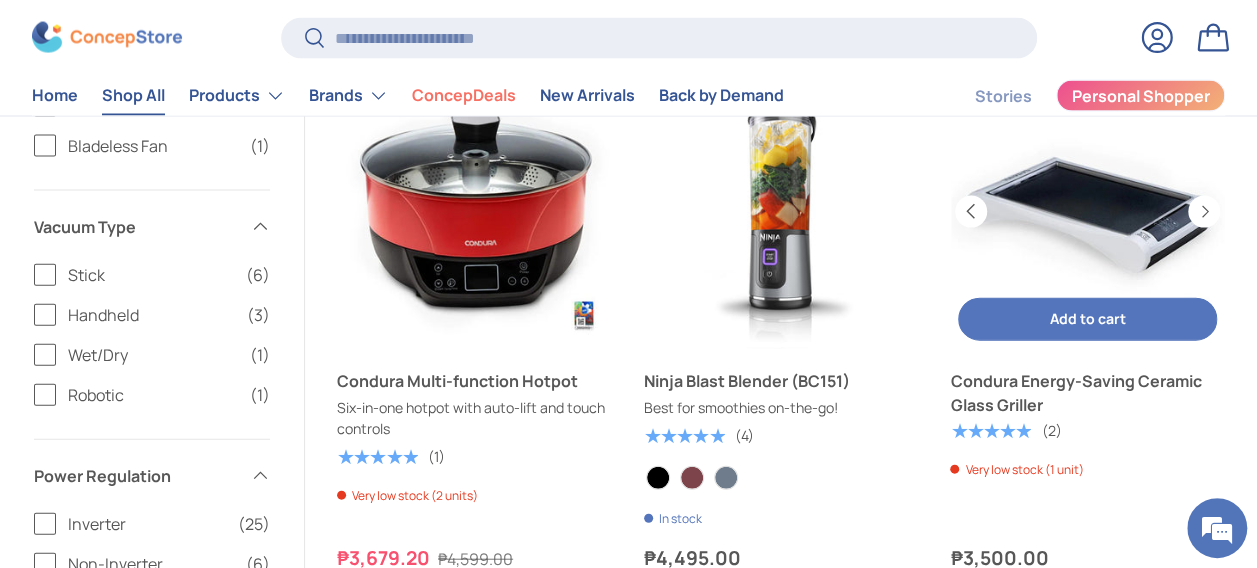 click on "Previous" at bounding box center (971, 212) 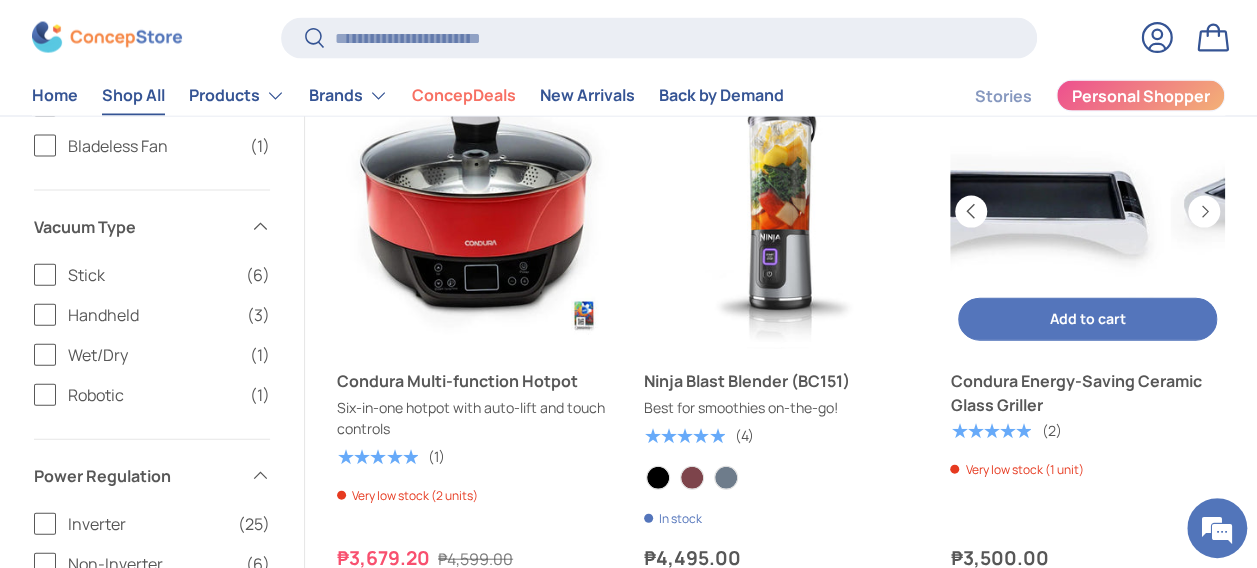 scroll, scrollTop: 0, scrollLeft: 0, axis: both 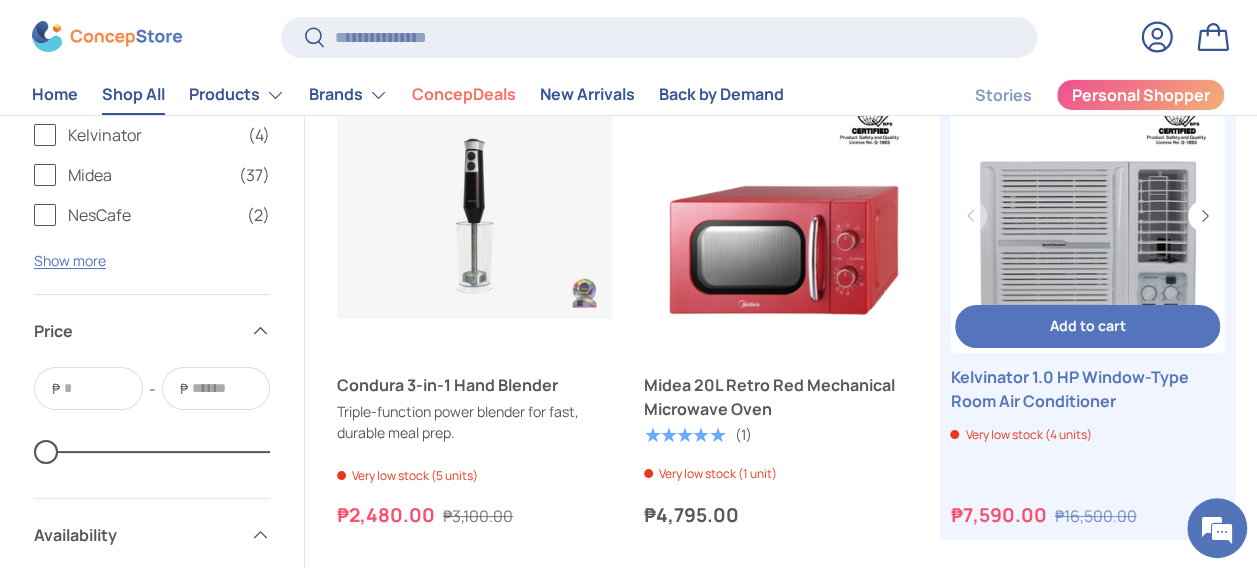 drag, startPoint x: 1038, startPoint y: 196, endPoint x: 980, endPoint y: 404, distance: 215.93518 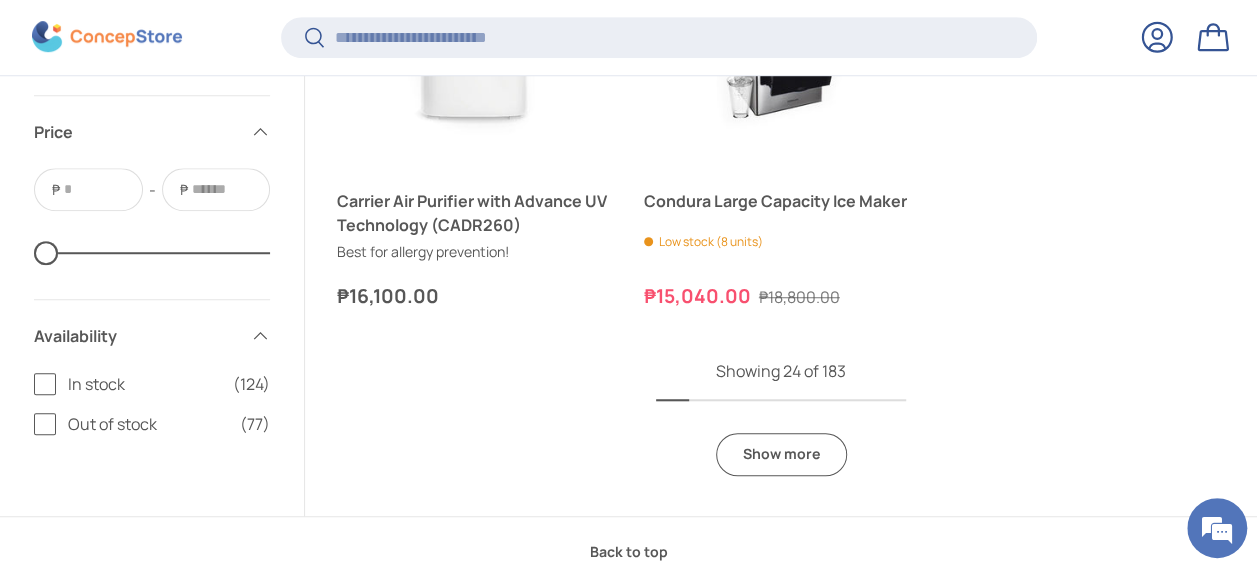 scroll, scrollTop: 4395, scrollLeft: 0, axis: vertical 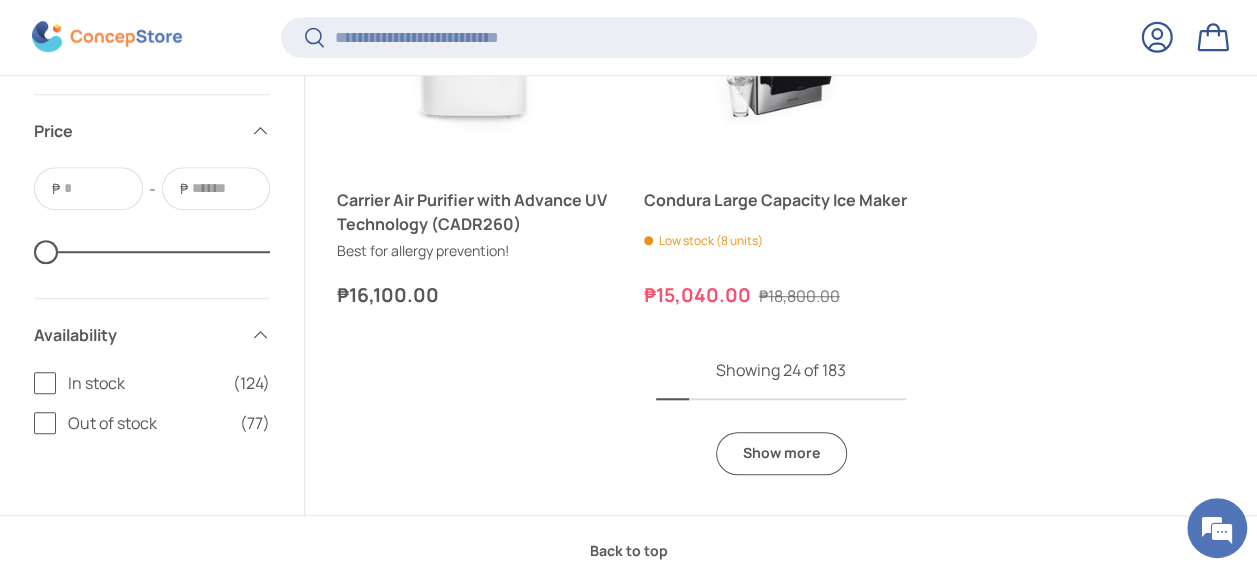 click on "Show more" at bounding box center [781, 453] 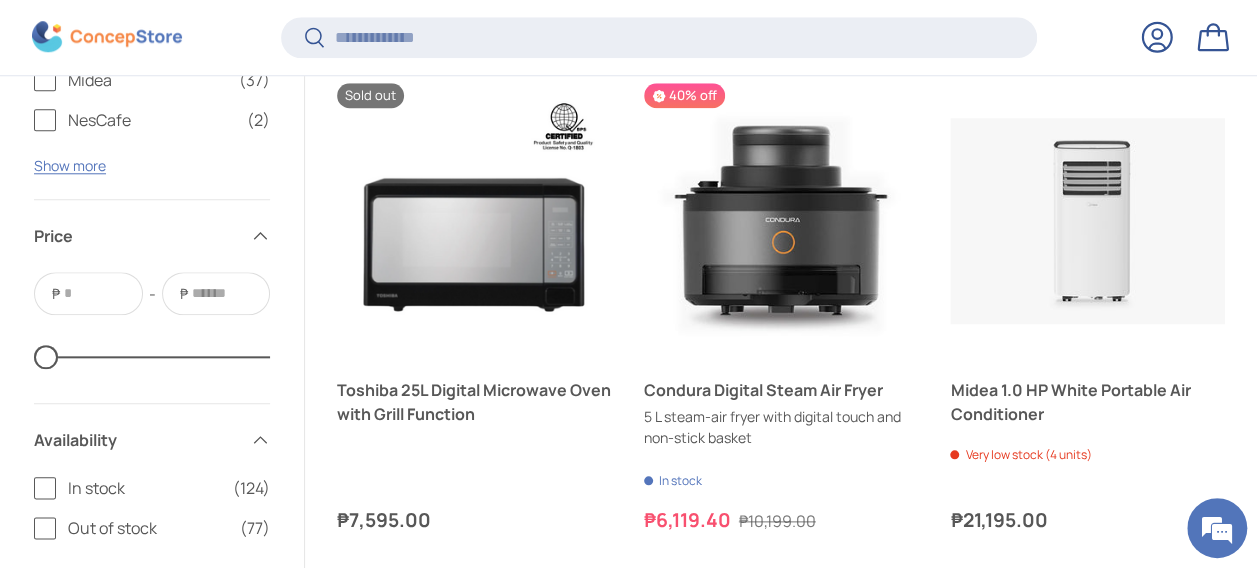 scroll, scrollTop: 4695, scrollLeft: 0, axis: vertical 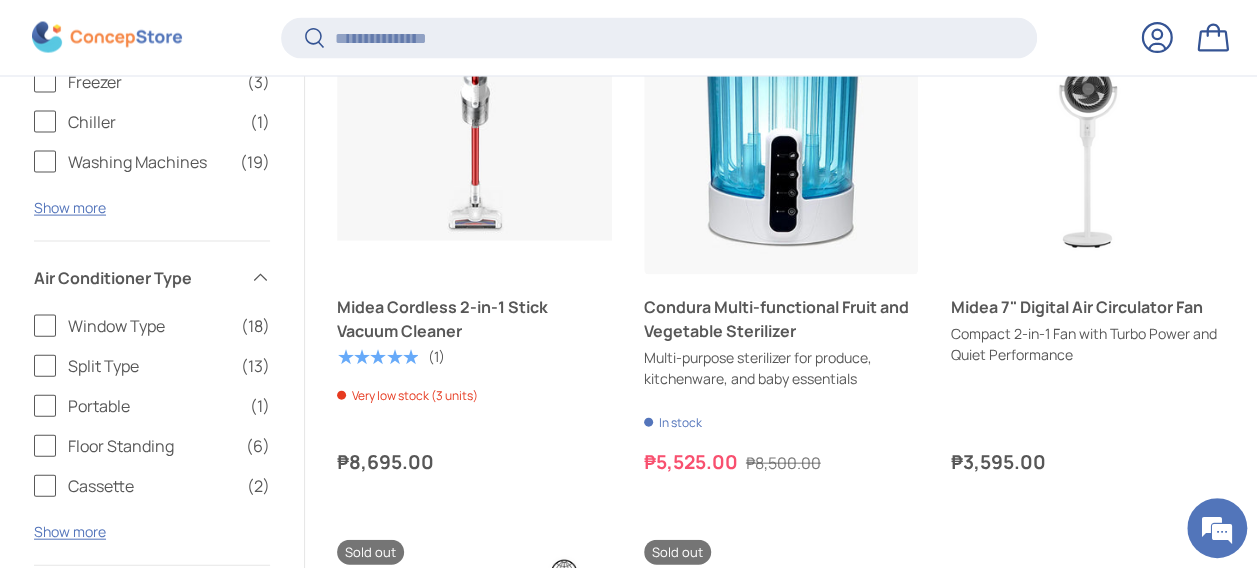 click on "Window Type
(18)" at bounding box center (152, 326) 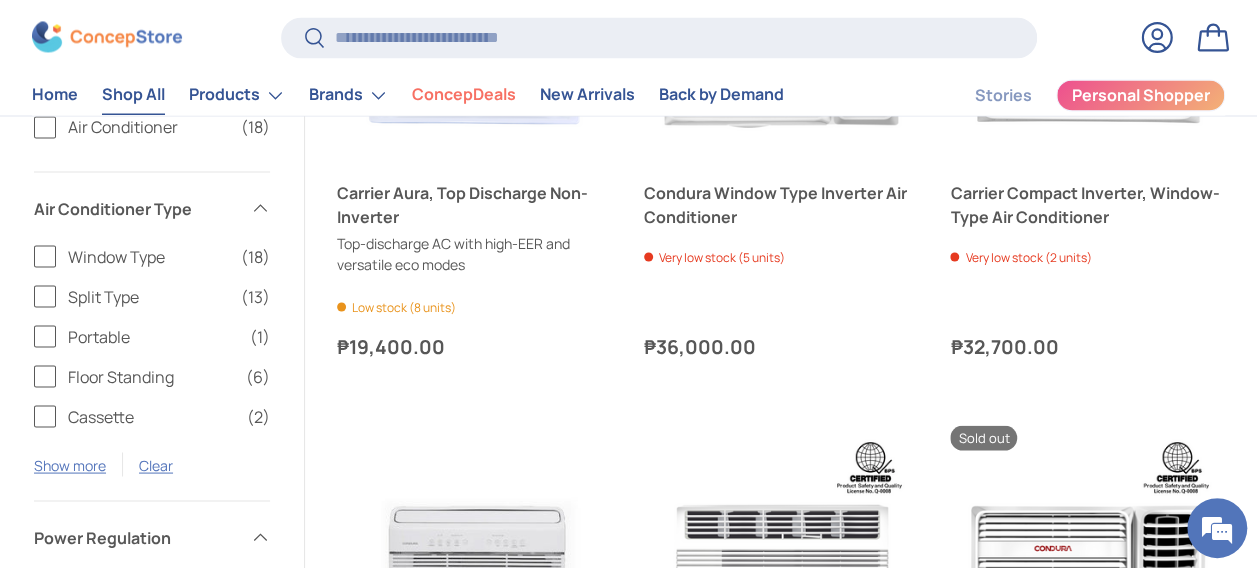 scroll, scrollTop: 1600, scrollLeft: 0, axis: vertical 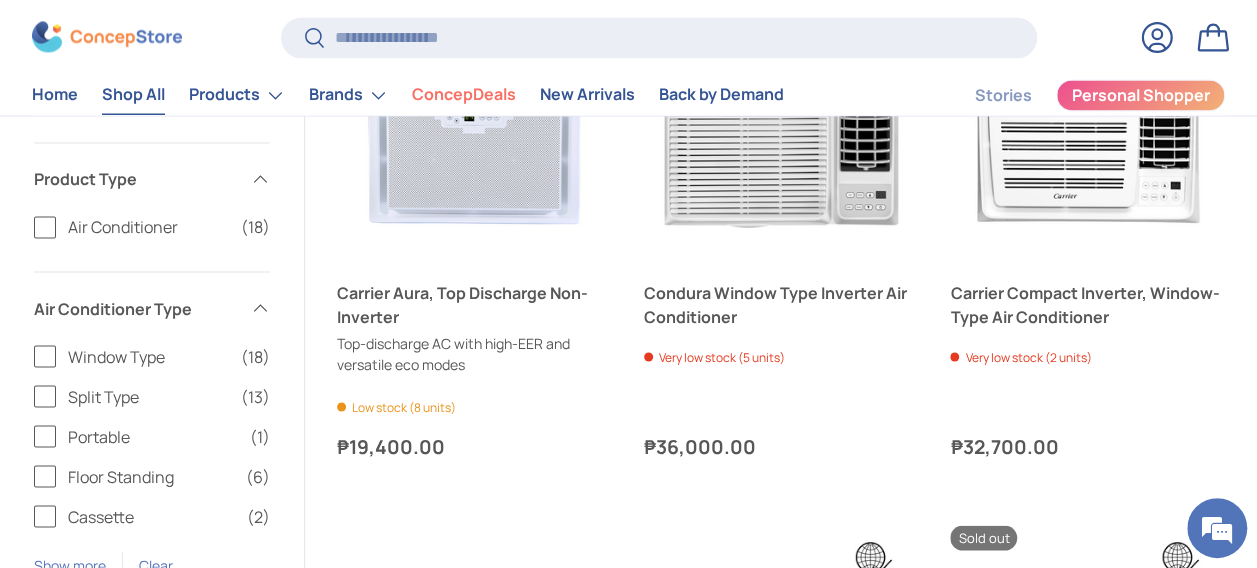 click on "Window Type
(18)" at bounding box center [152, 356] 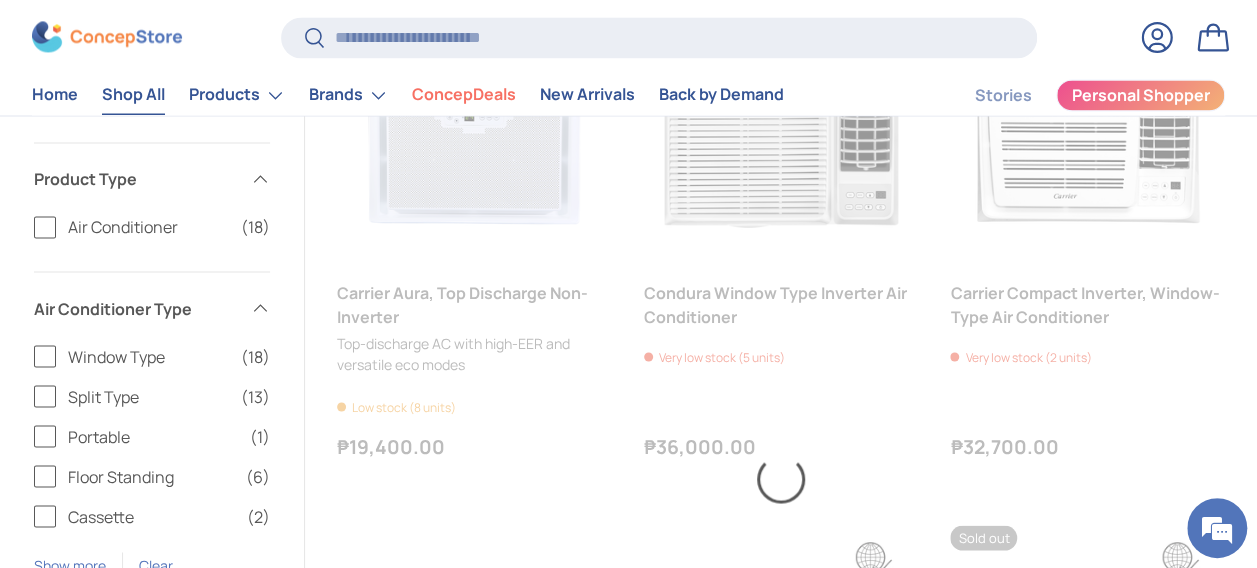 click on "Portable
(1)" at bounding box center [152, 436] 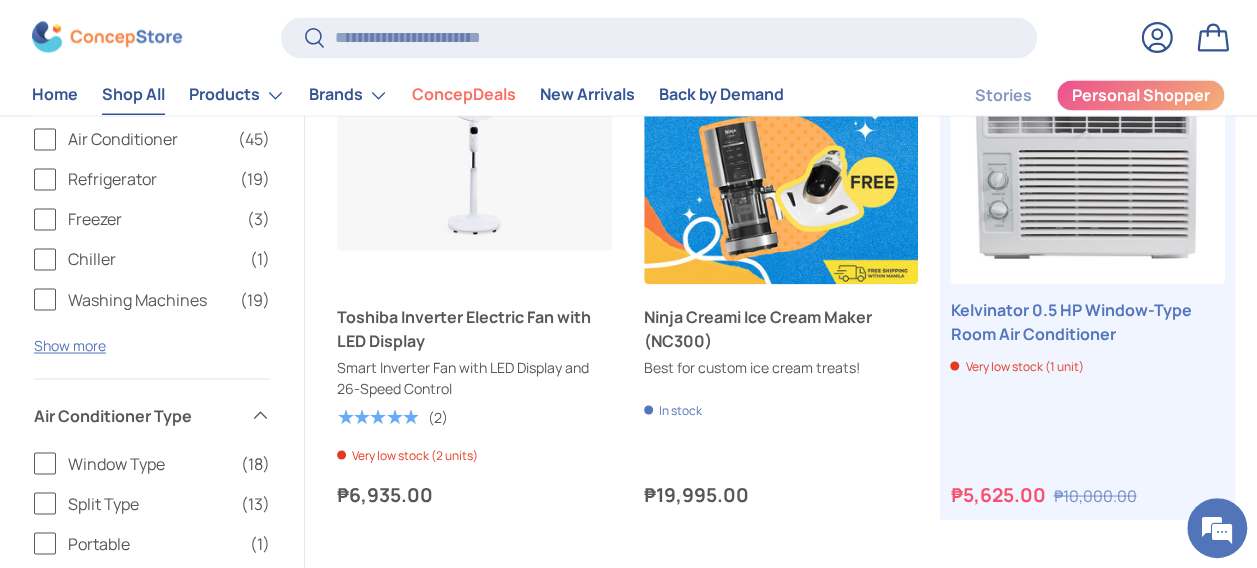click on "Air Conditioner
(45)
Refrigerator
(19)
Freezer
(3)
Chiller
(1)
Washing Machines
(19)
Range and Hoods
(4)
Air Fryer (6) (6) (3) (1)" at bounding box center [152, 252] 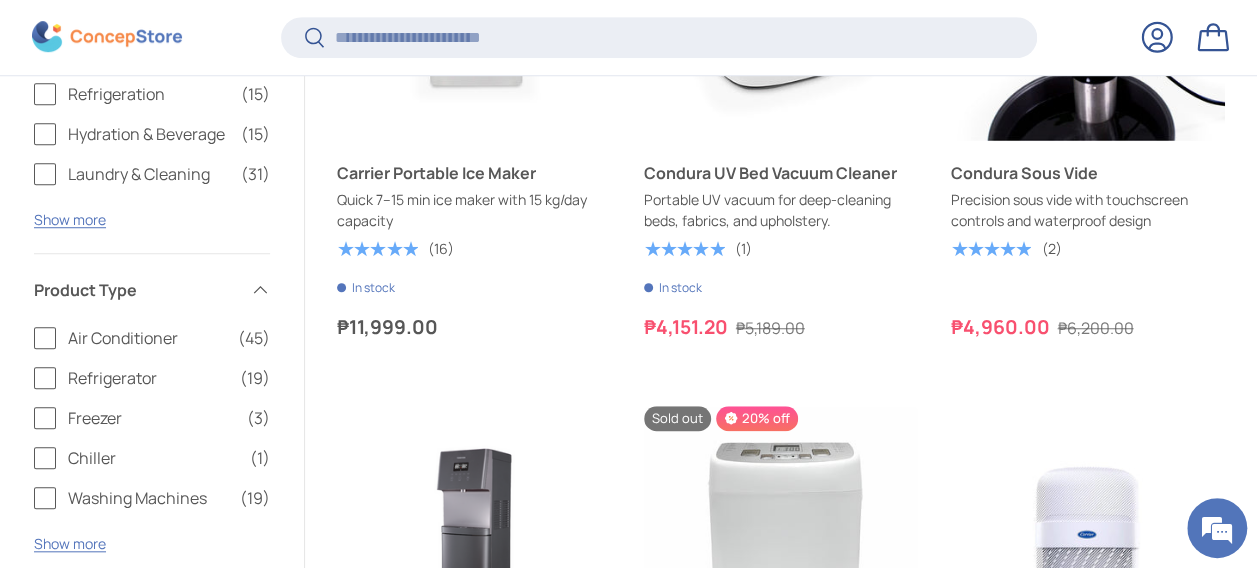 scroll, scrollTop: 741, scrollLeft: 0, axis: vertical 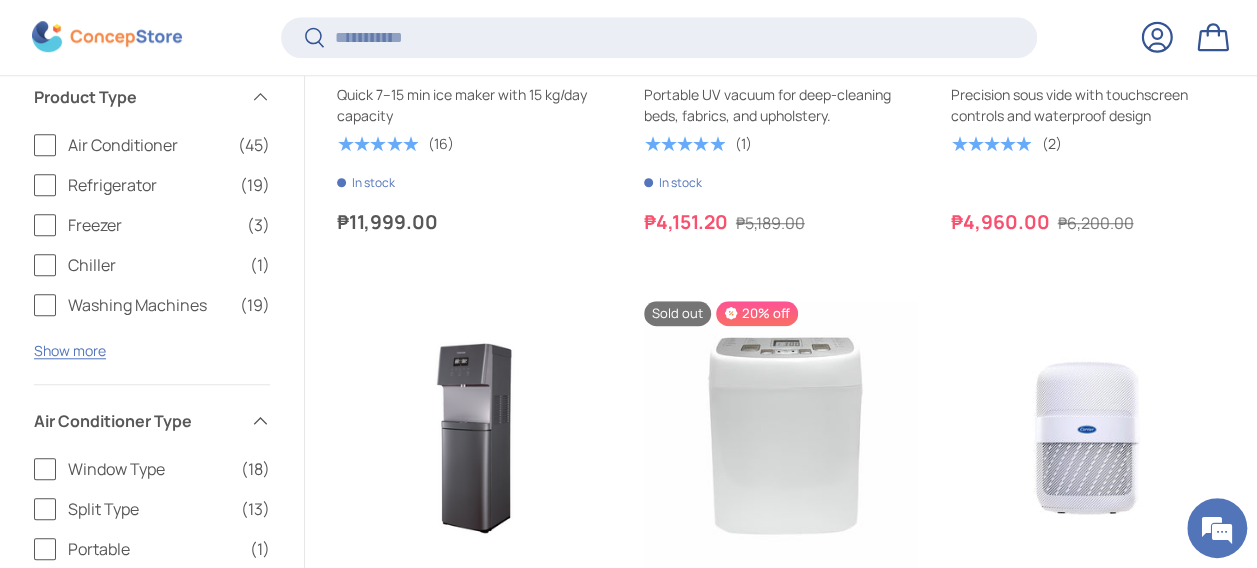 click on "Portable
(1)" at bounding box center (152, 549) 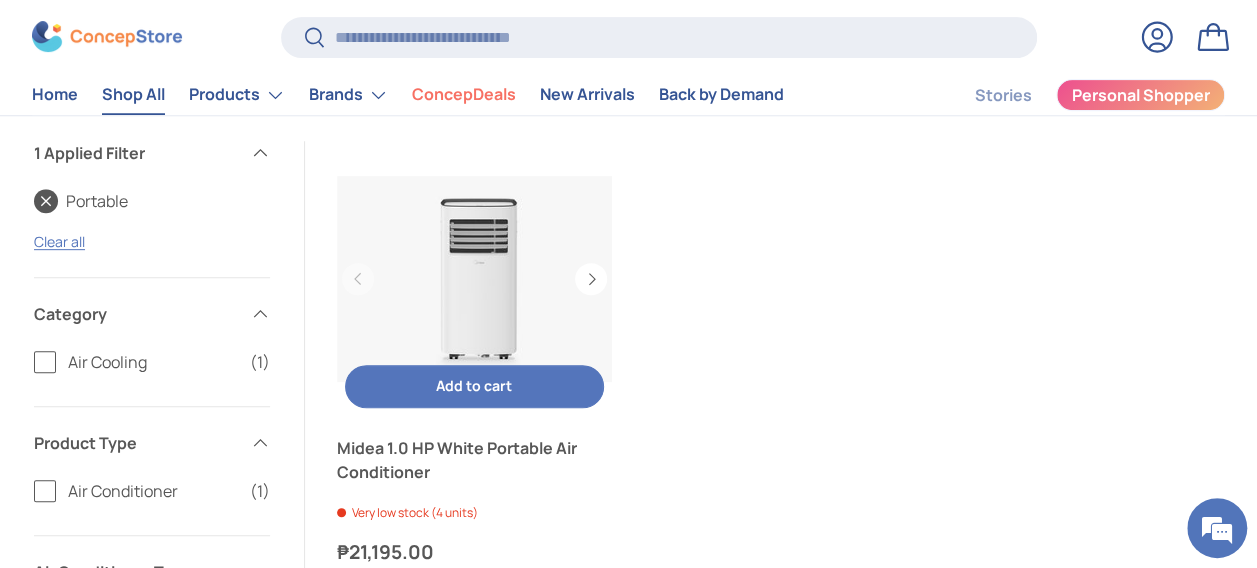 scroll, scrollTop: 340, scrollLeft: 0, axis: vertical 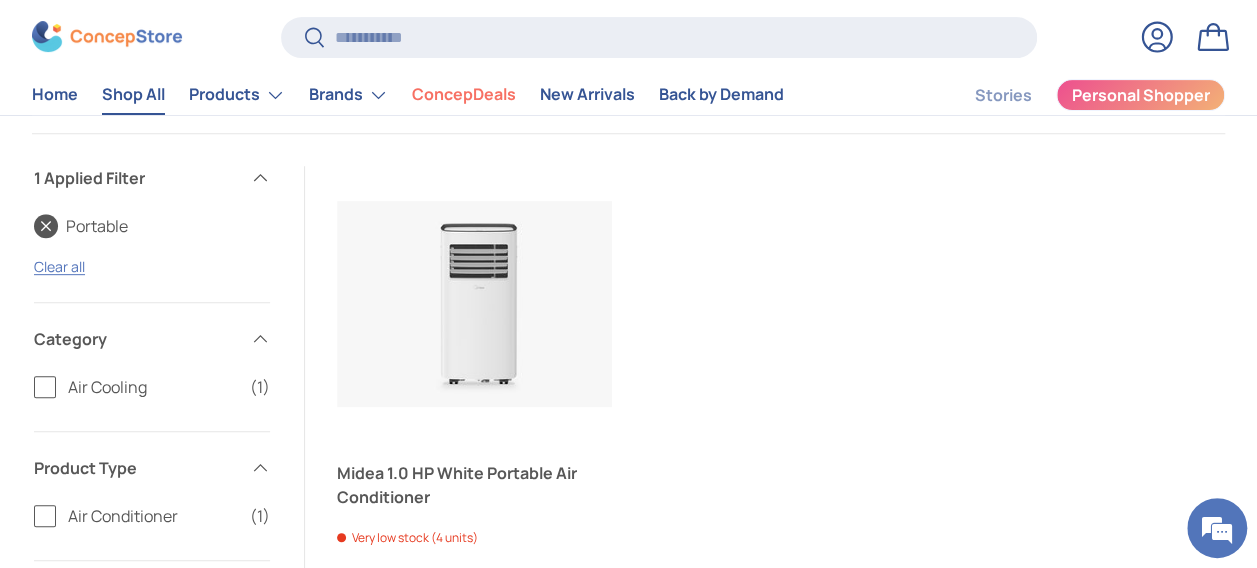 click on "Portable" at bounding box center [81, 226] 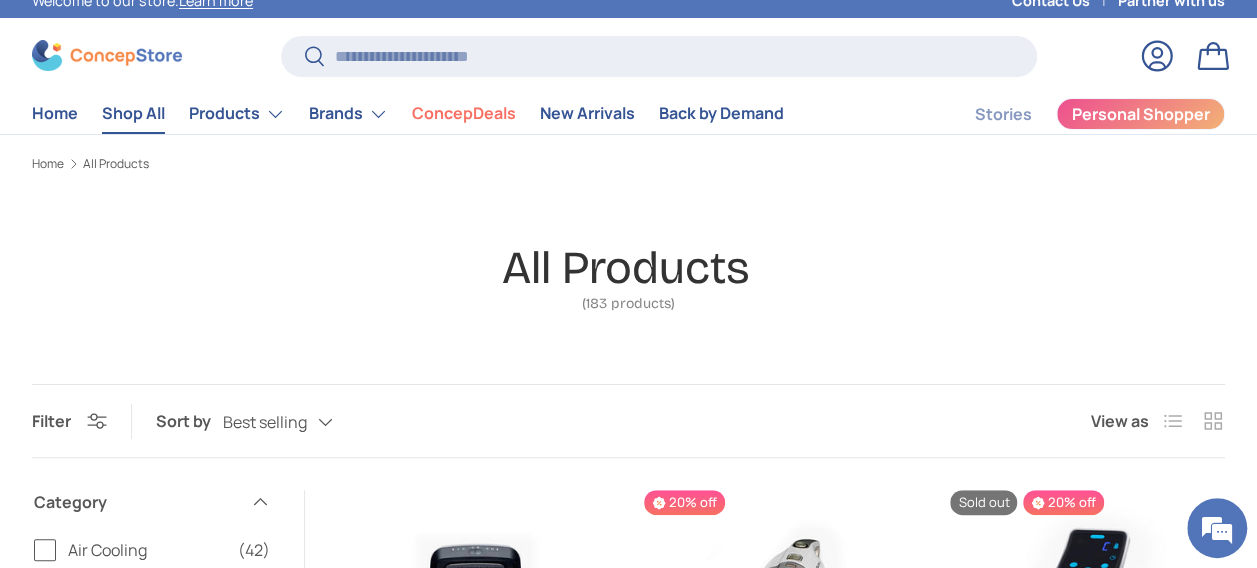 scroll, scrollTop: 0, scrollLeft: 0, axis: both 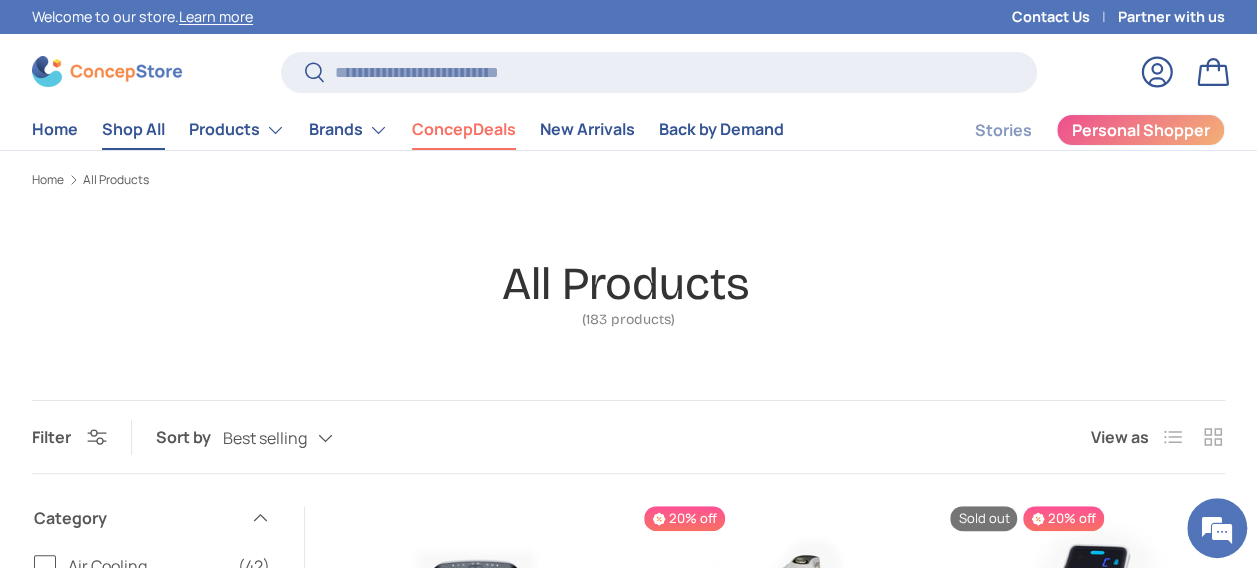 click on "ConcepDeals" at bounding box center [464, 129] 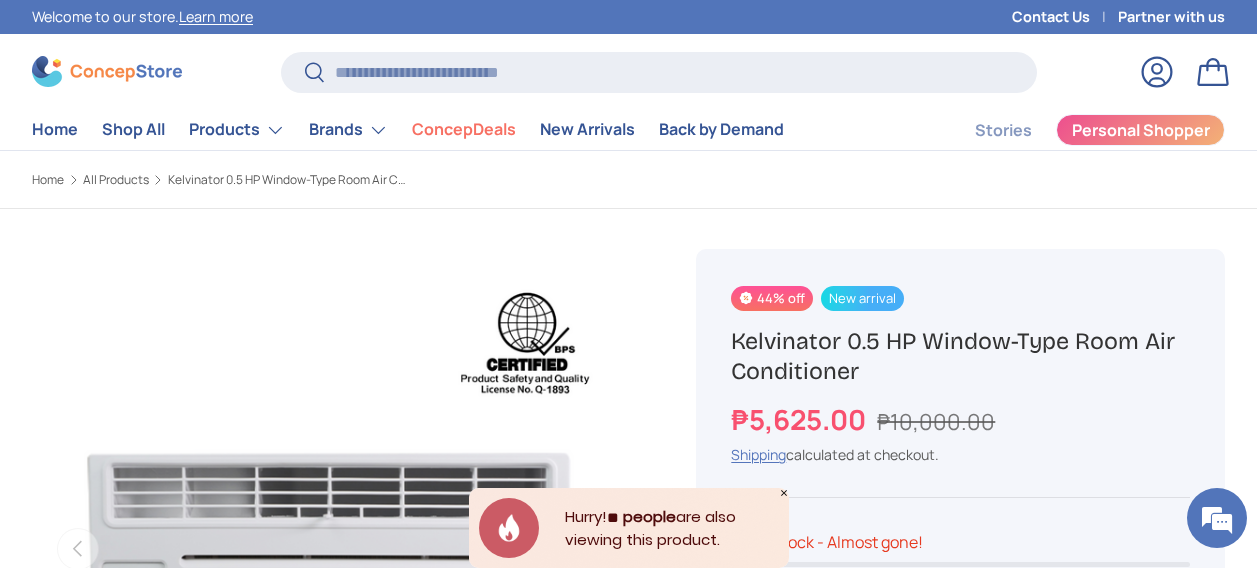 scroll, scrollTop: 0, scrollLeft: 0, axis: both 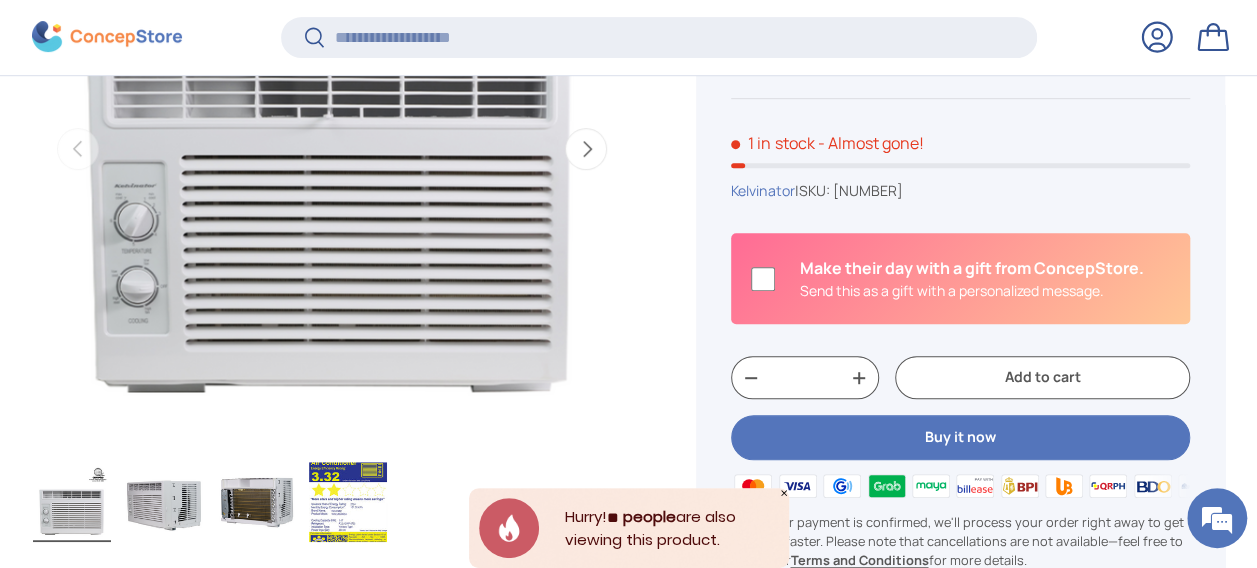 click at bounding box center (164, 502) 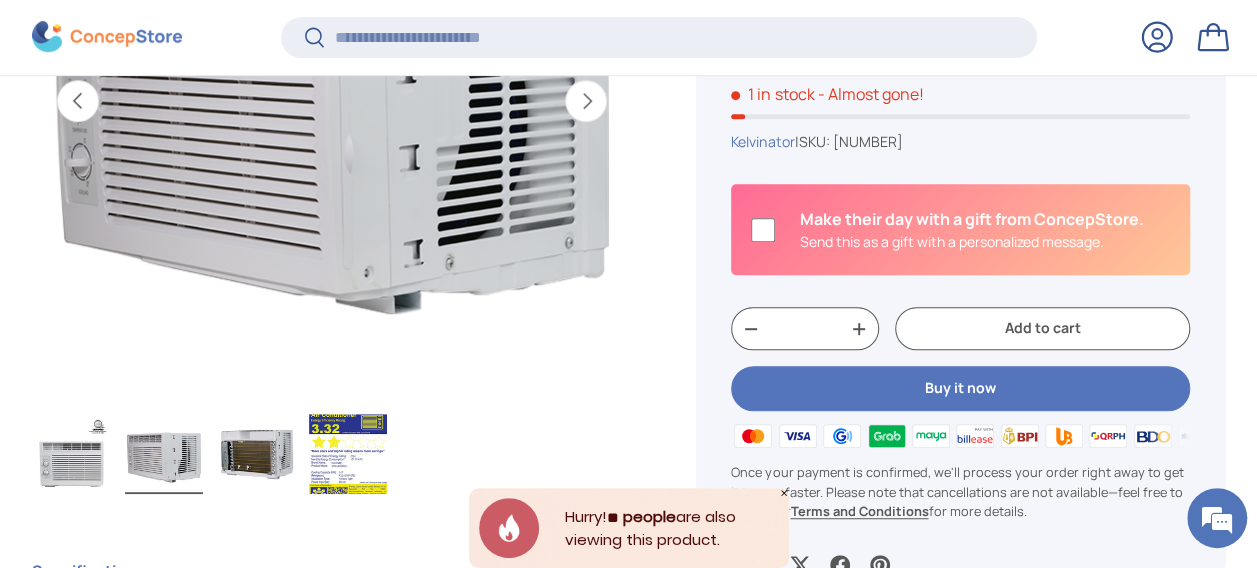 scroll, scrollTop: 496, scrollLeft: 0, axis: vertical 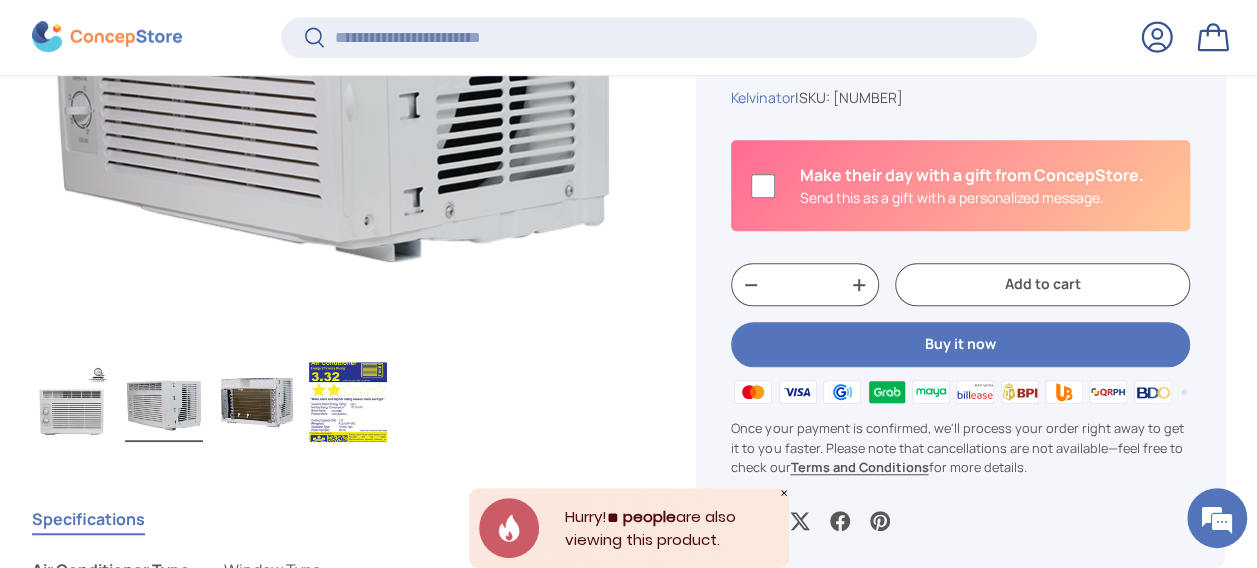 click at bounding box center (256, 402) 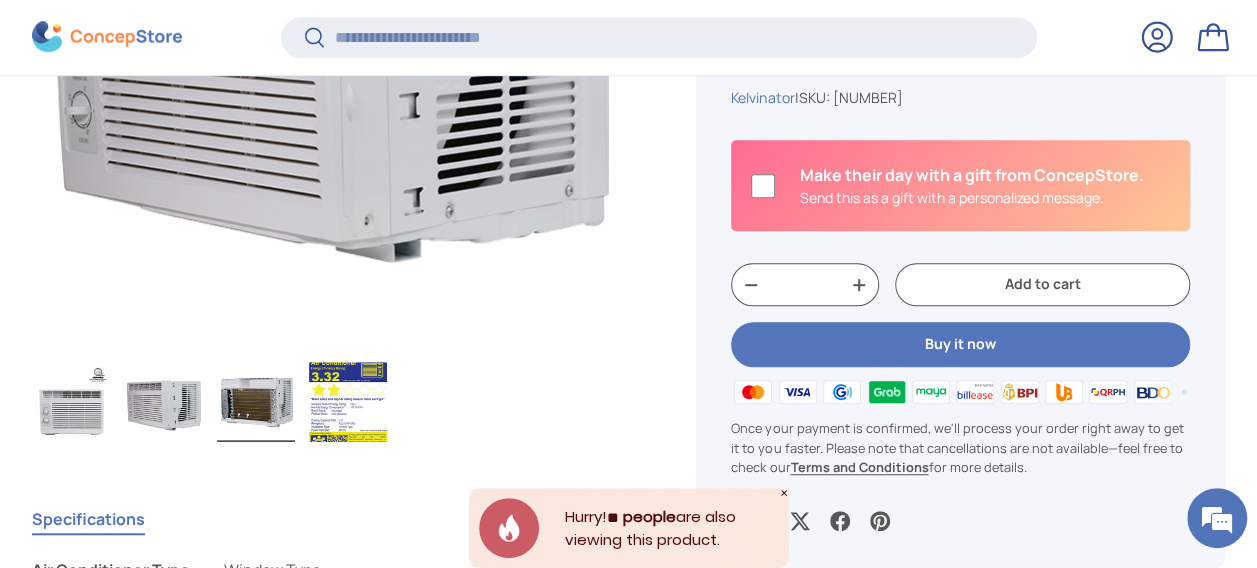 scroll, scrollTop: 0, scrollLeft: 1221, axis: horizontal 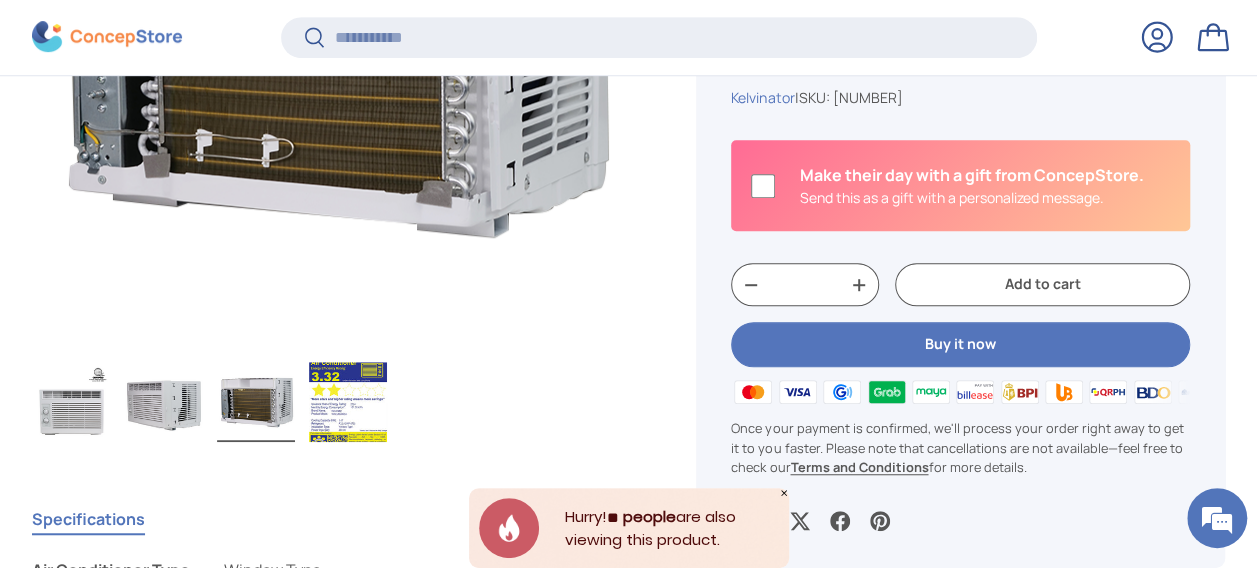 click at bounding box center [348, 402] 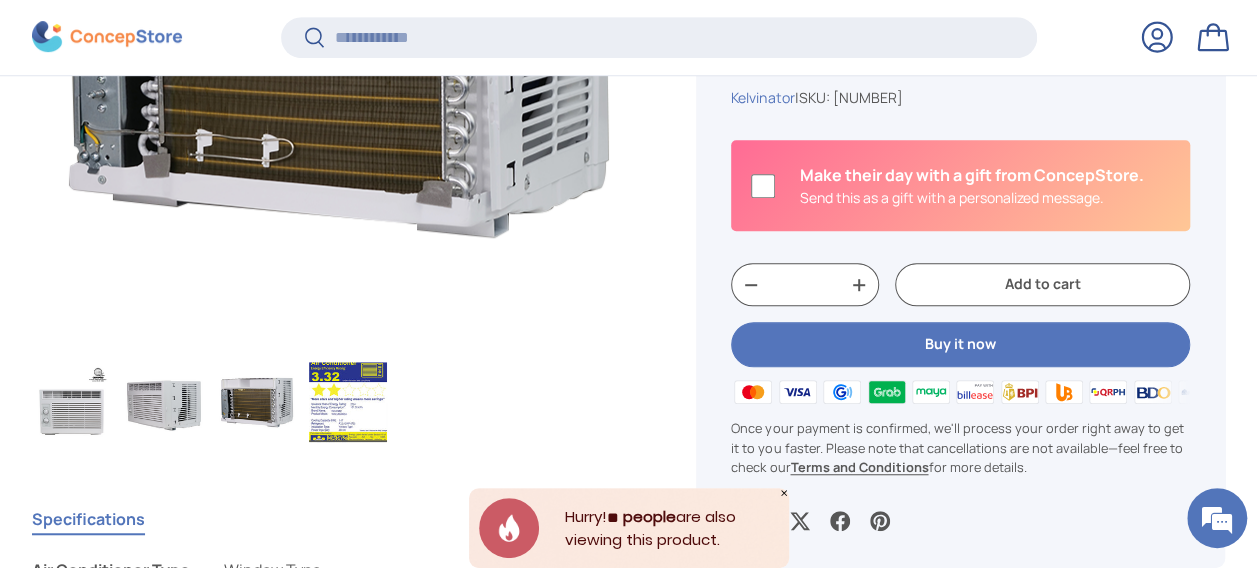 scroll, scrollTop: 0, scrollLeft: 1832, axis: horizontal 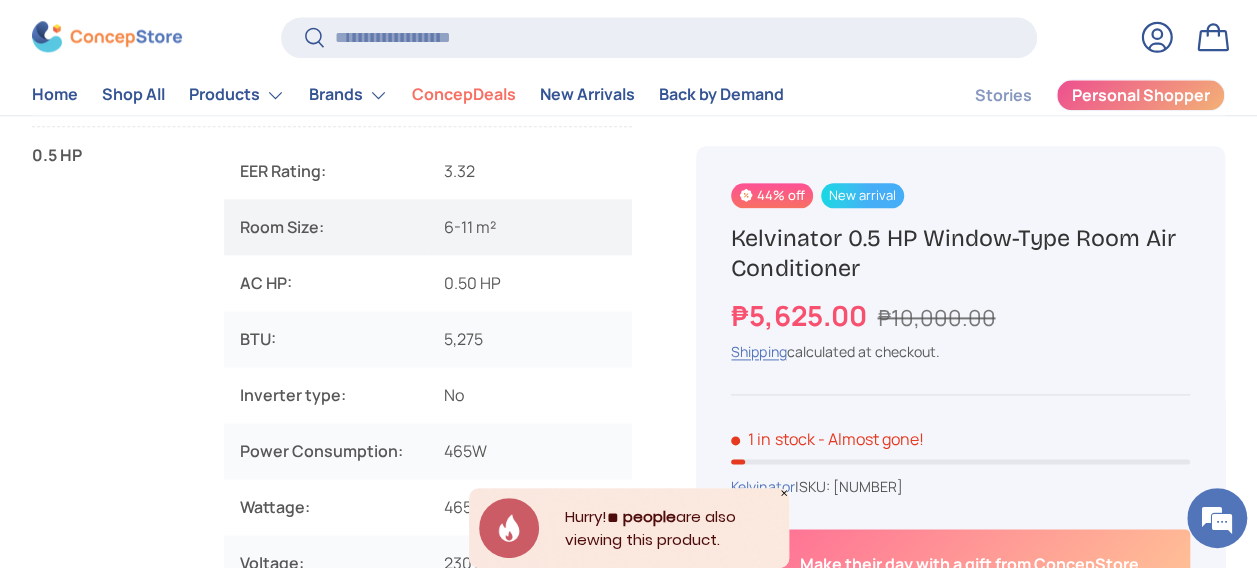 click on "6-11 m²" at bounding box center (530, 227) 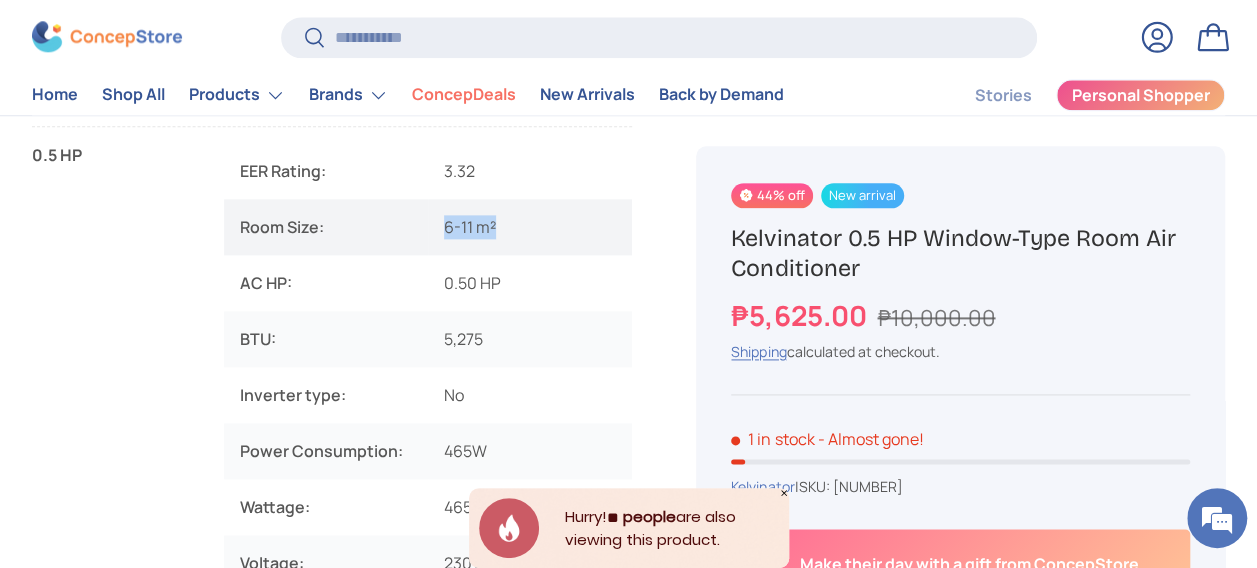 drag, startPoint x: 480, startPoint y: 218, endPoint x: 432, endPoint y: 219, distance: 48.010414 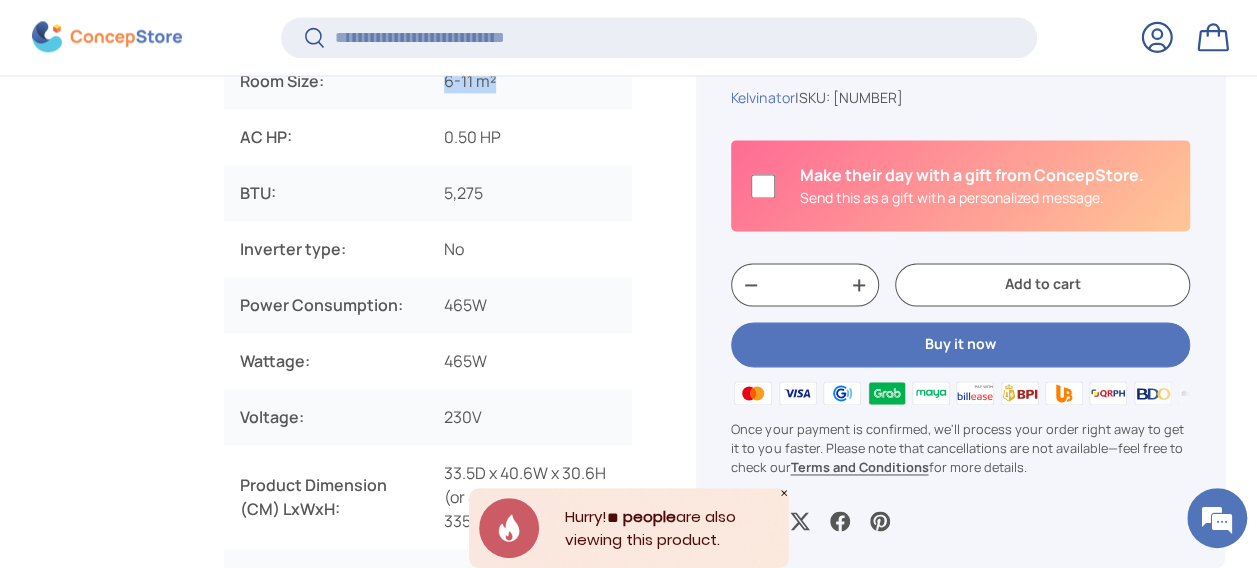 scroll, scrollTop: 1396, scrollLeft: 0, axis: vertical 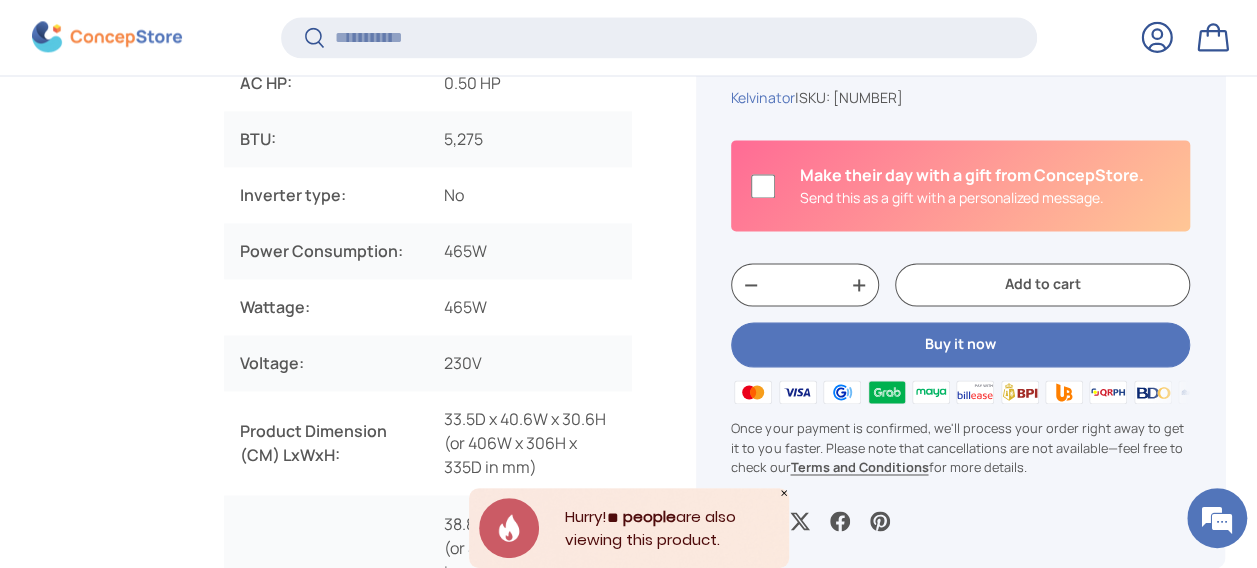 click on "0.5 HP" at bounding box center (112, 343) 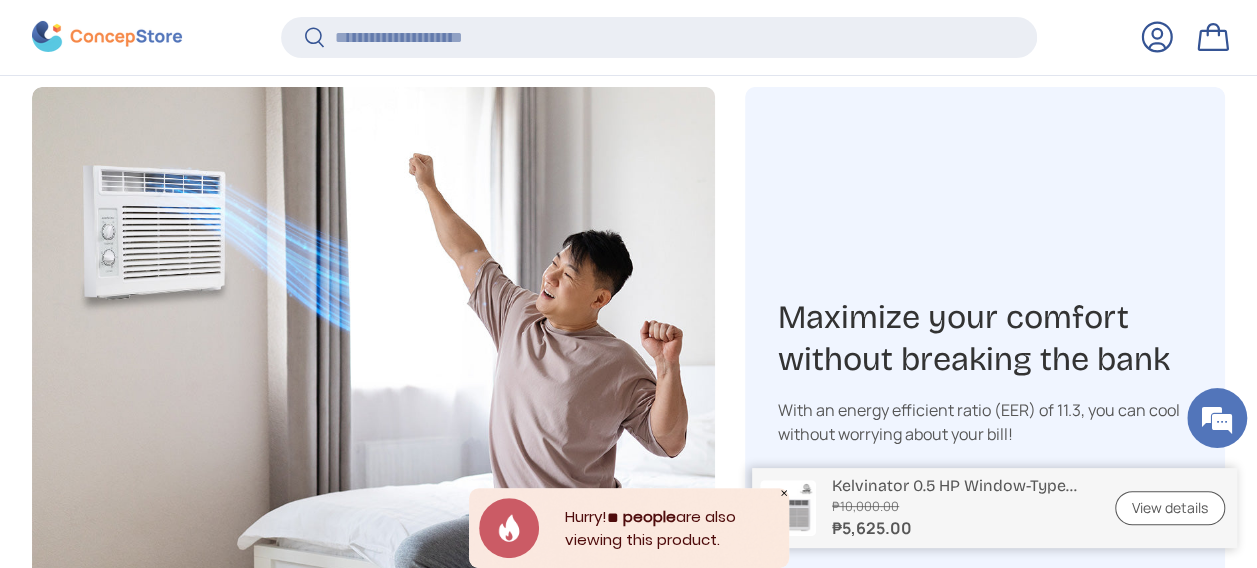 scroll, scrollTop: 3696, scrollLeft: 0, axis: vertical 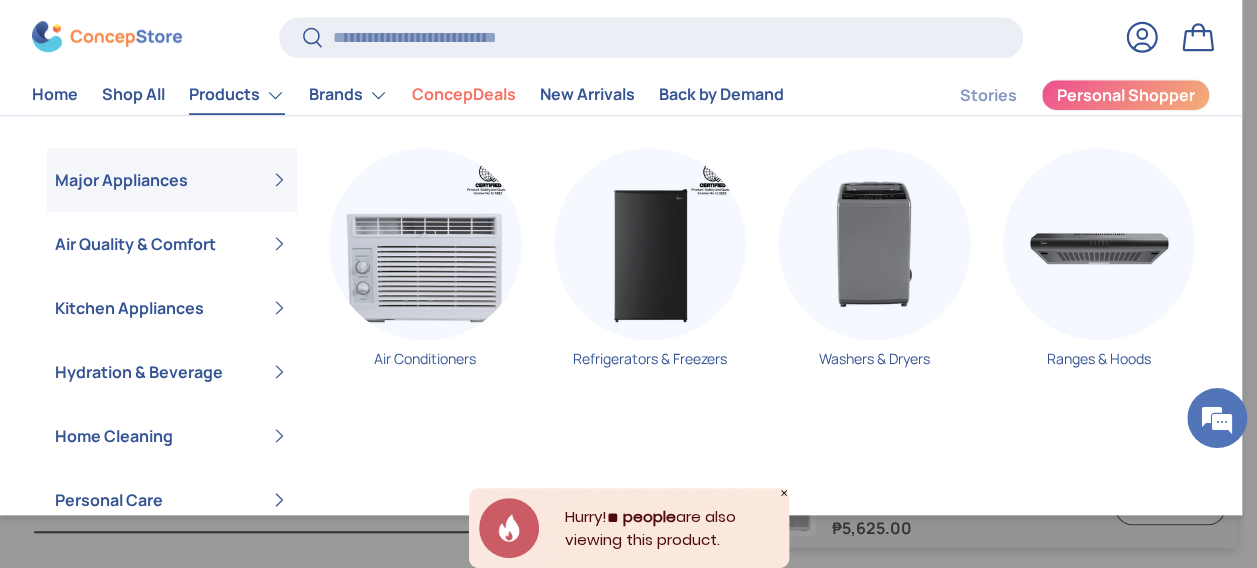 click on "Products" at bounding box center (237, 95) 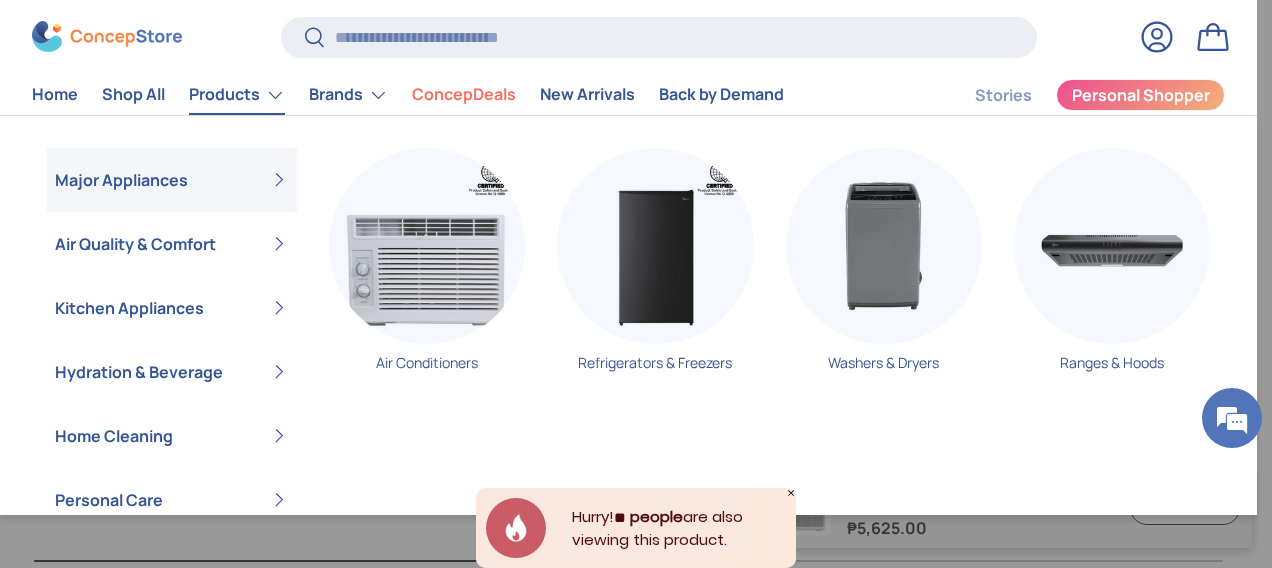 scroll, scrollTop: 0, scrollLeft: 1832, axis: horizontal 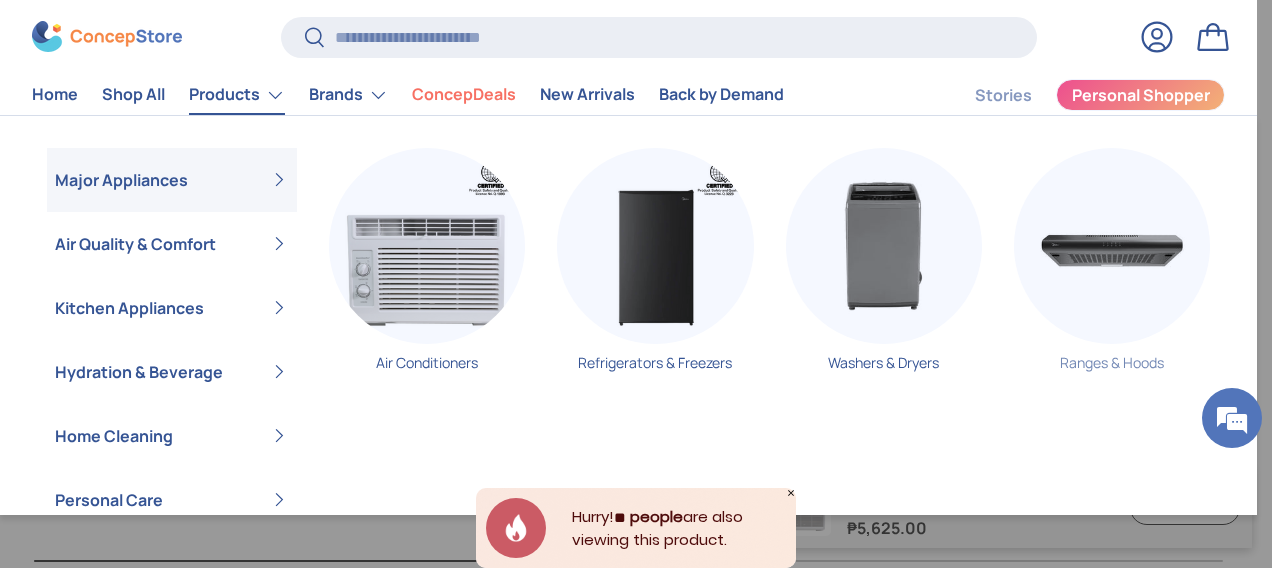 click at bounding box center [1112, 246] 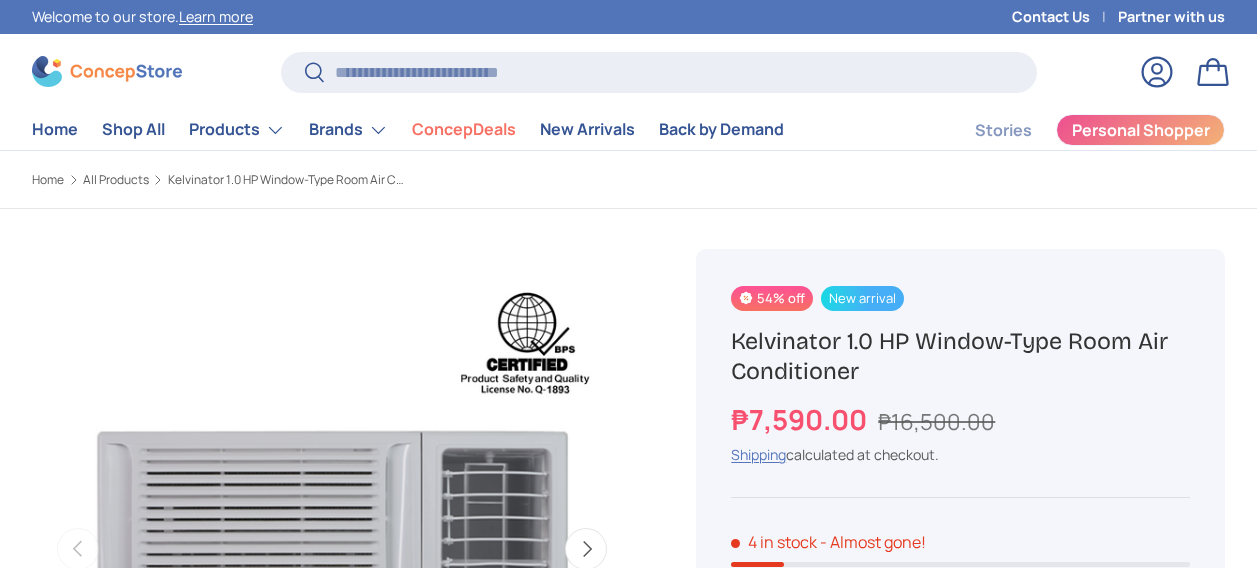 scroll, scrollTop: 0, scrollLeft: 0, axis: both 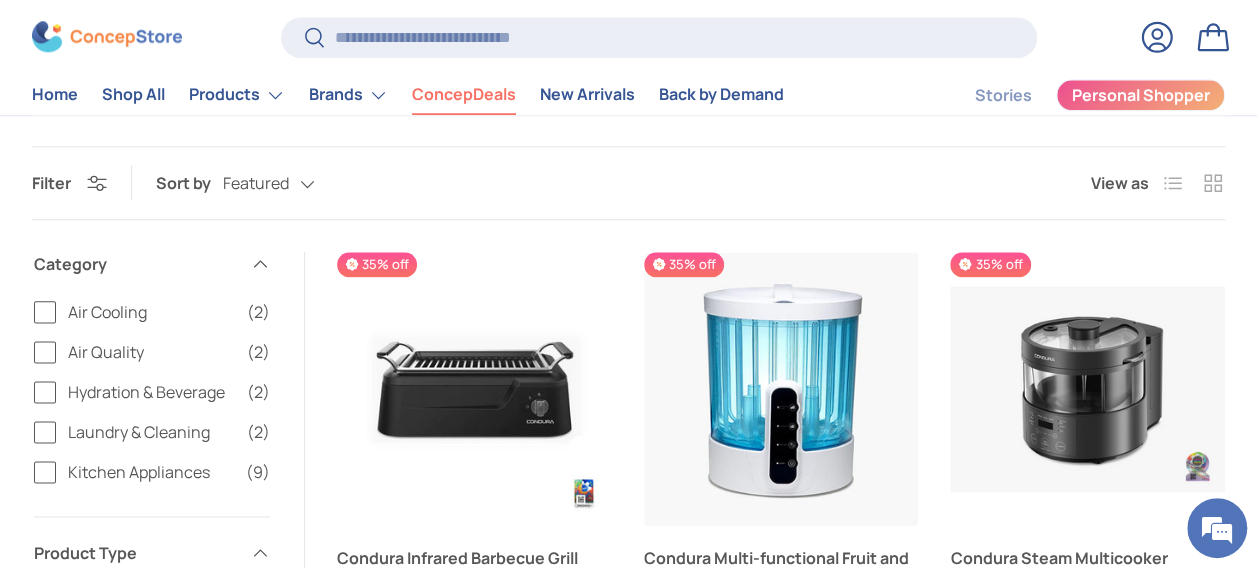 click on "Kitchen Appliances" at bounding box center [151, 472] 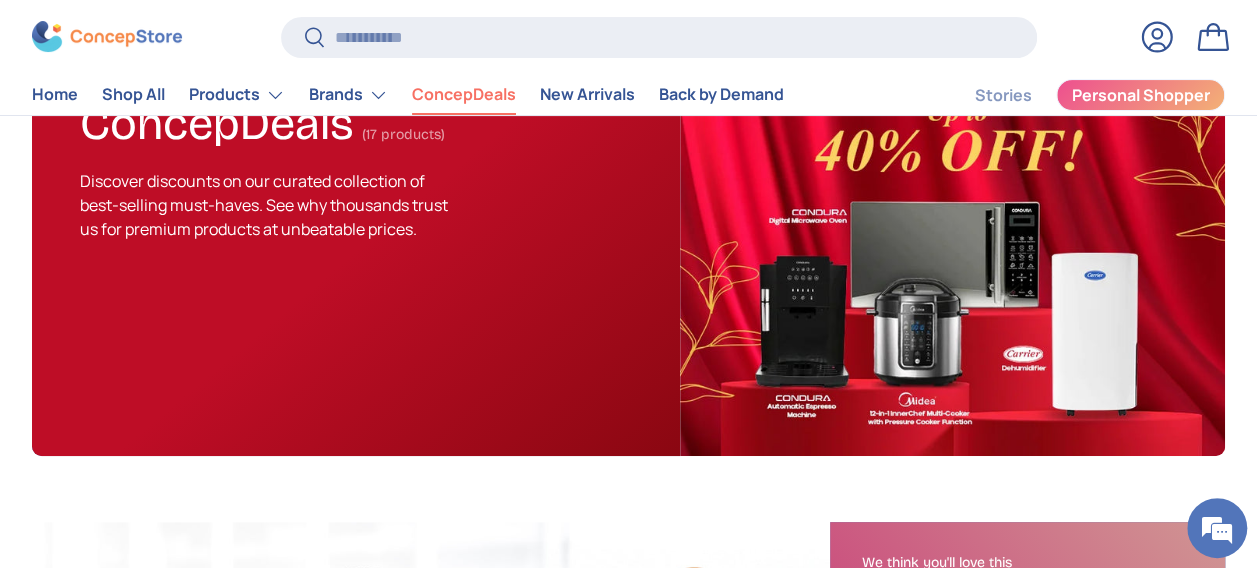 scroll, scrollTop: 44, scrollLeft: 0, axis: vertical 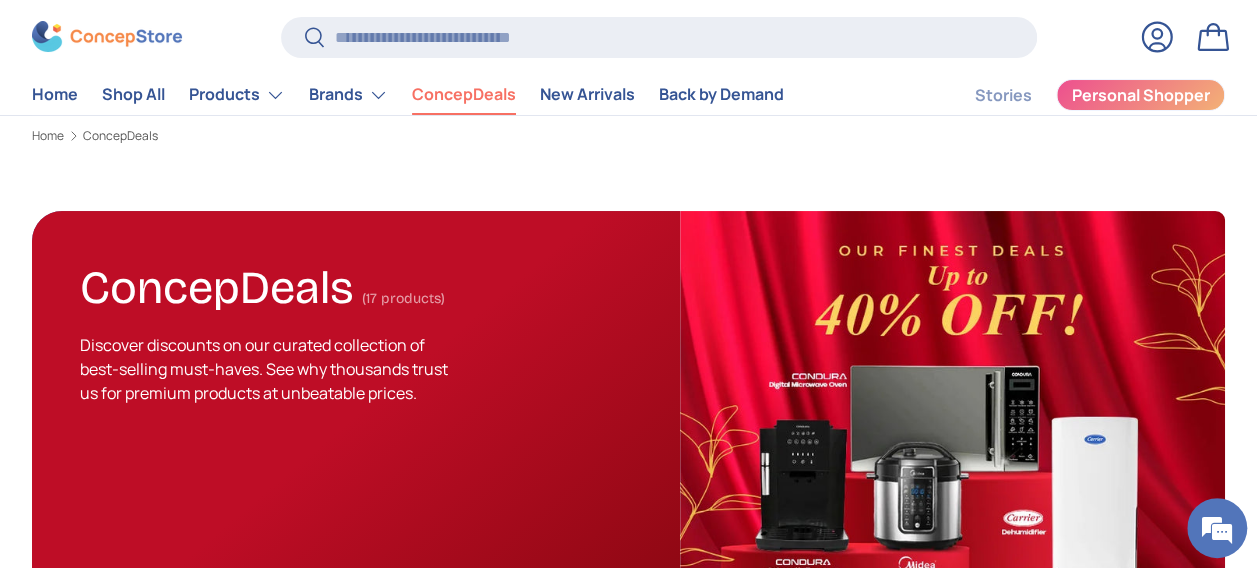 drag, startPoint x: 274, startPoint y: 159, endPoint x: 682, endPoint y: 183, distance: 408.70526 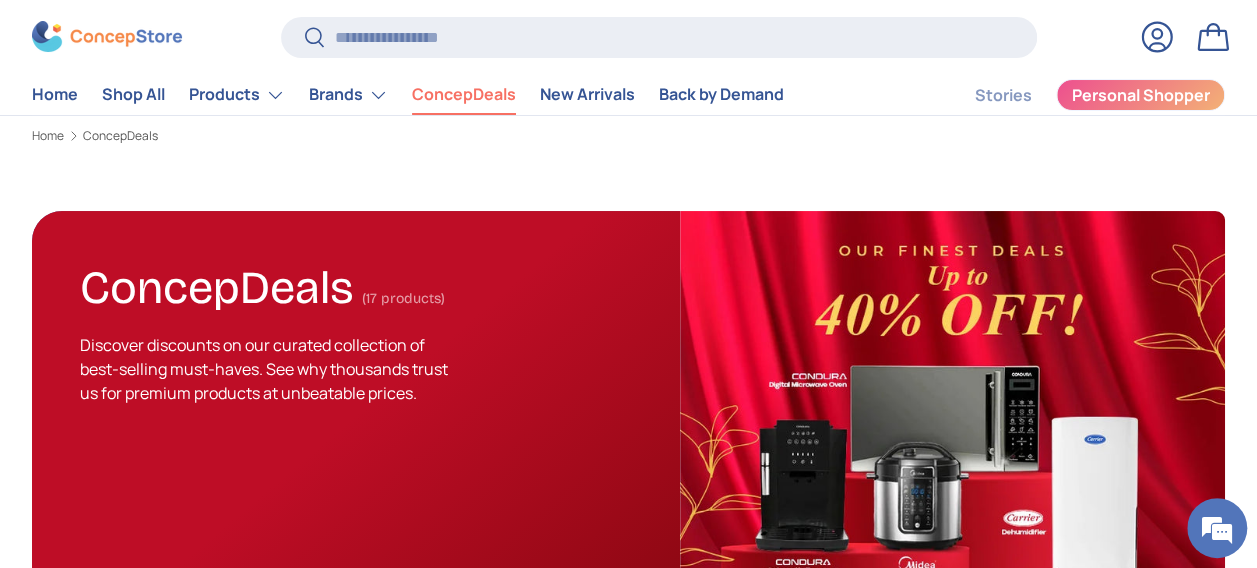 click on "Home
ConcepDeals
ConcepDeals
(17 products)
Discover discounts on our curated collection of best-selling must-haves. See why thousands trust us for premium products at unbeatable prices.
View details
Compact & Powerful
Space-saving design with professional-grade coffee output.
View details
15-Bar Pump Pressure
Delivers thick, velvety crema in every cup.
View details" at bounding box center (628, 1492) 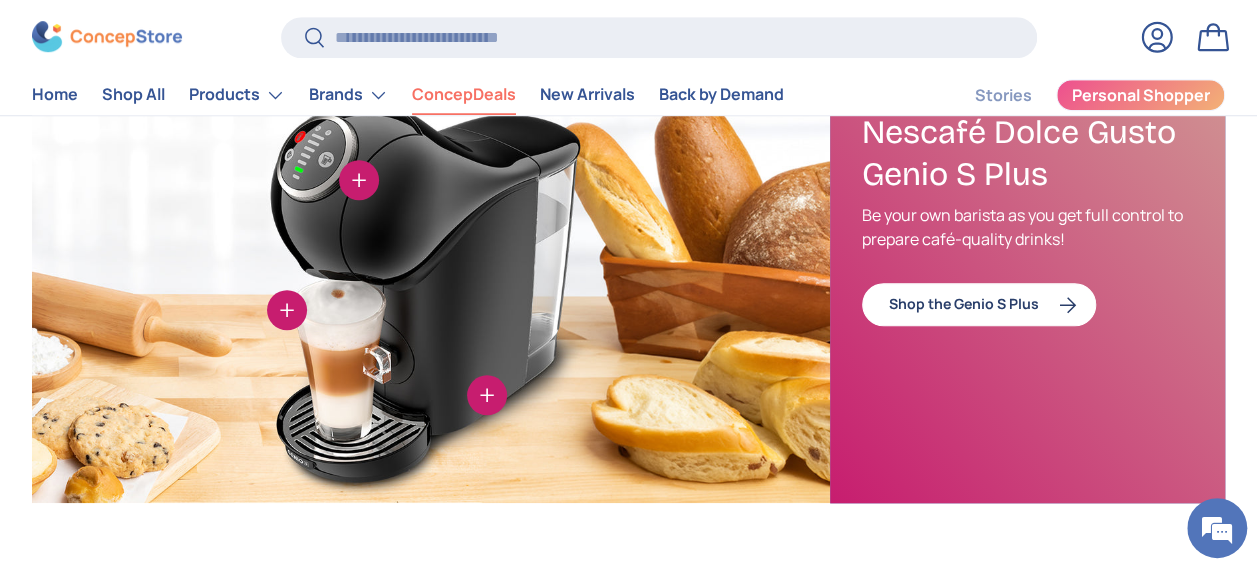 scroll, scrollTop: 644, scrollLeft: 0, axis: vertical 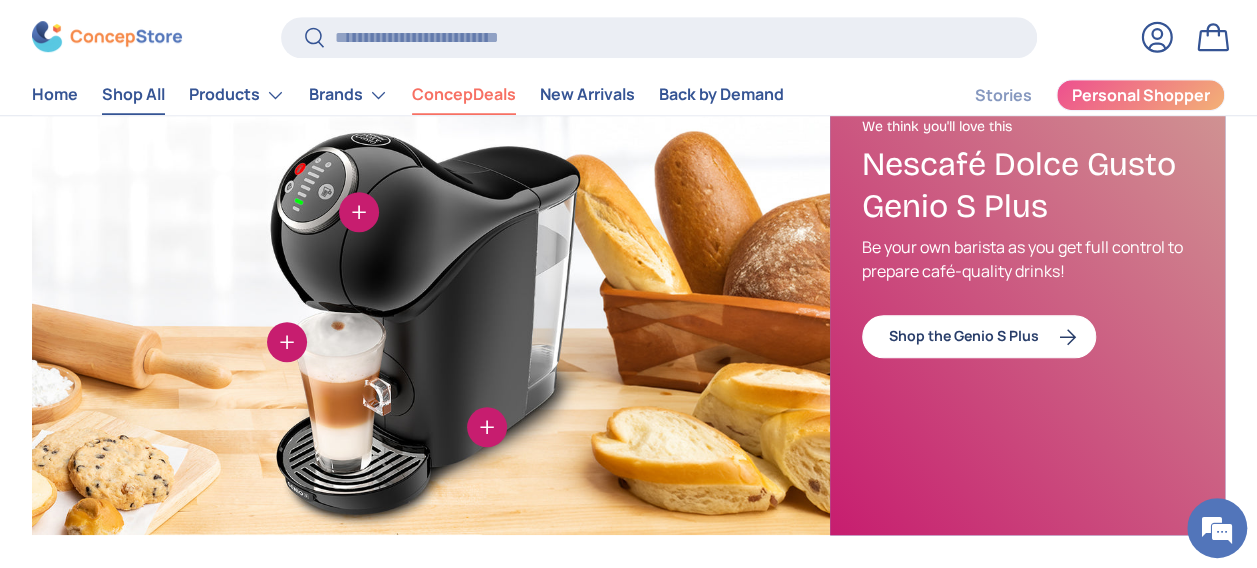 click on "Shop All" at bounding box center (133, 95) 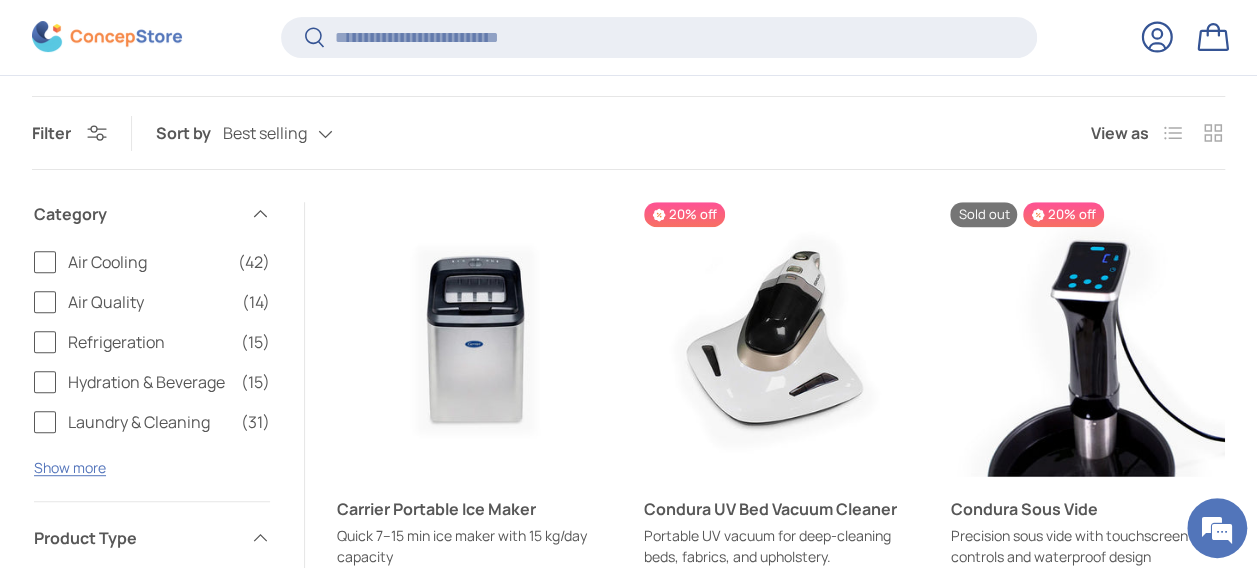 scroll, scrollTop: 353, scrollLeft: 0, axis: vertical 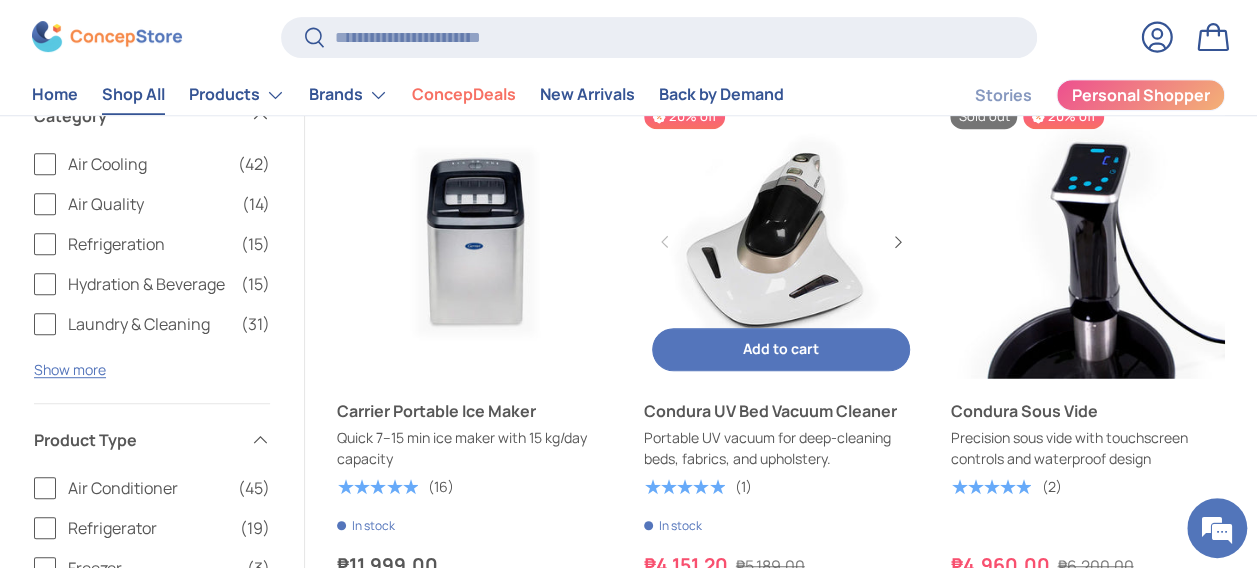 click at bounding box center [781, 241] 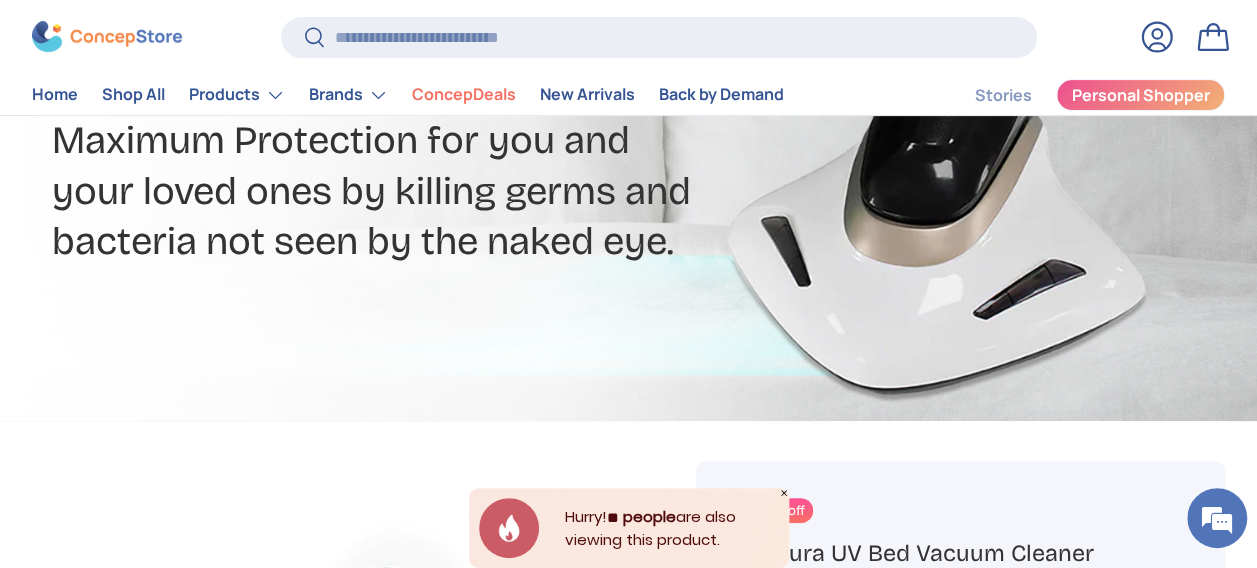 scroll, scrollTop: 0, scrollLeft: 0, axis: both 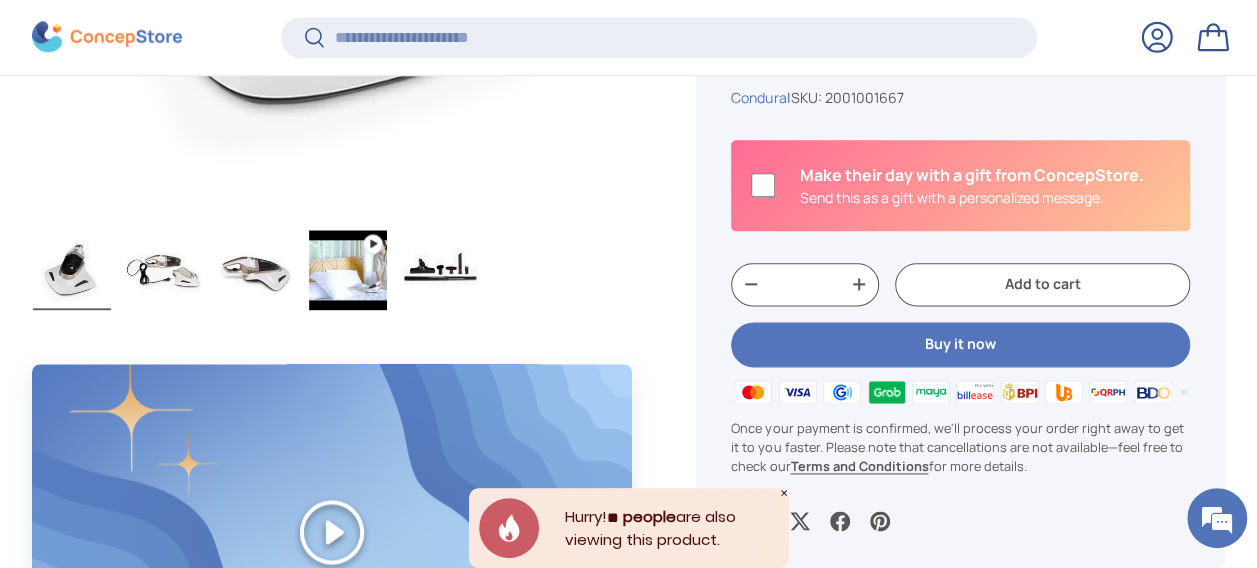 click at bounding box center [164, 270] 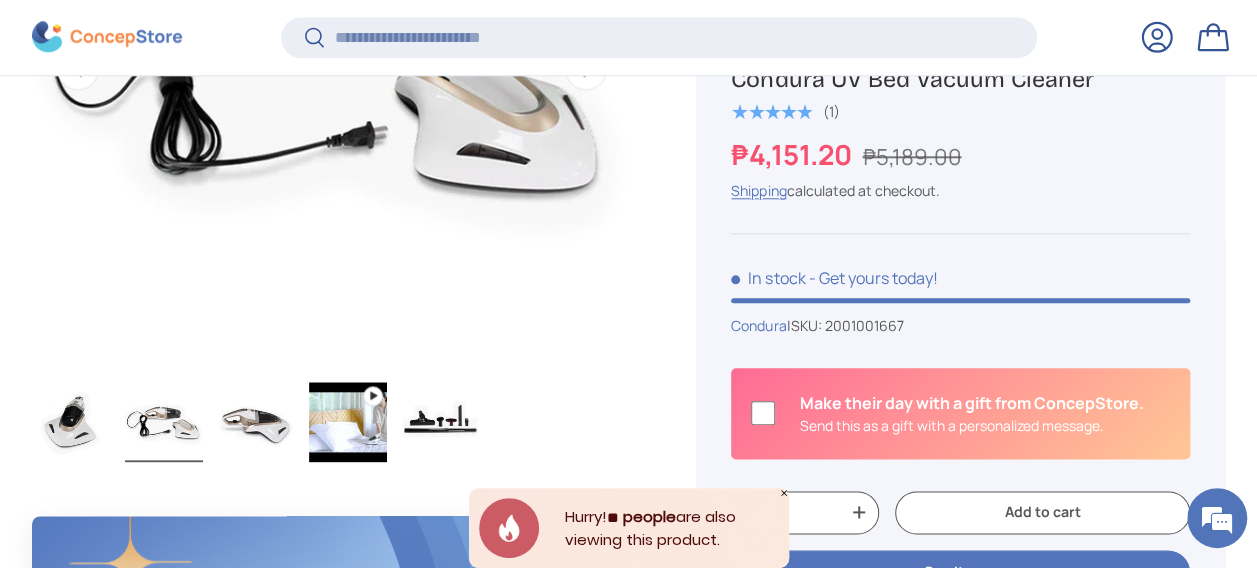scroll, scrollTop: 976, scrollLeft: 0, axis: vertical 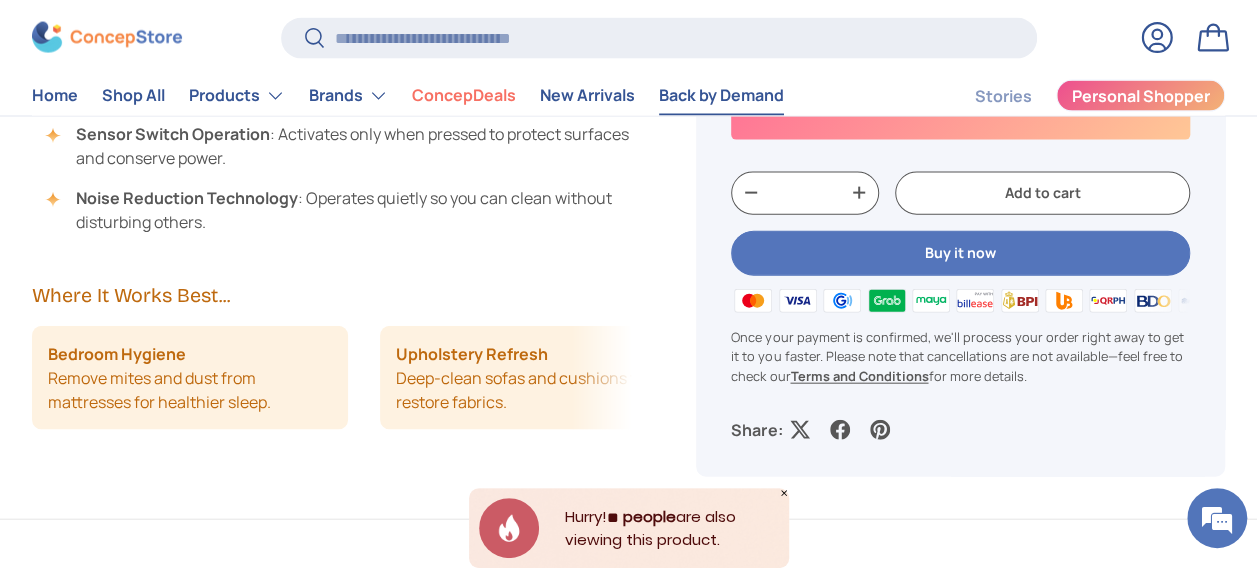 click on "Back by Demand" at bounding box center (721, 95) 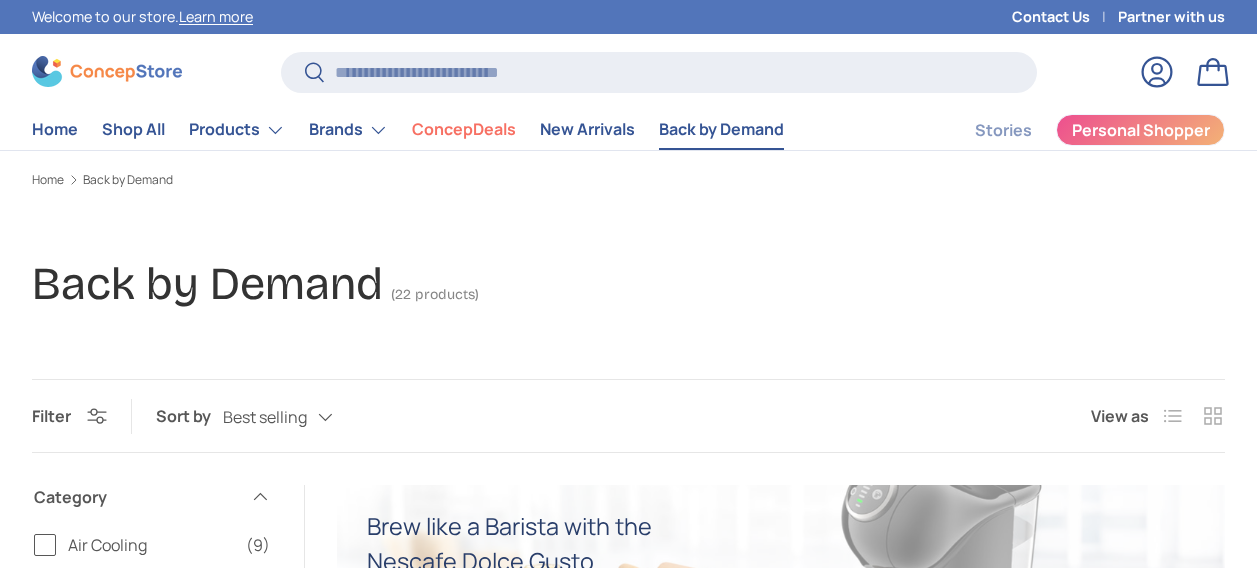 scroll, scrollTop: 0, scrollLeft: 0, axis: both 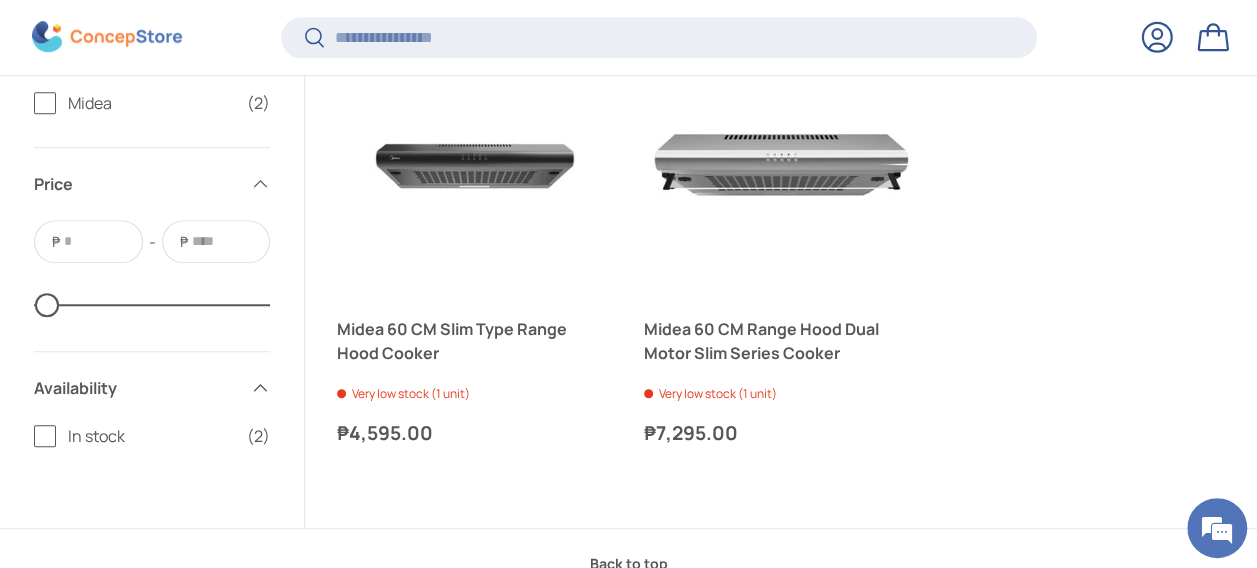 drag, startPoint x: 996, startPoint y: 346, endPoint x: 846, endPoint y: 480, distance: 201.13676 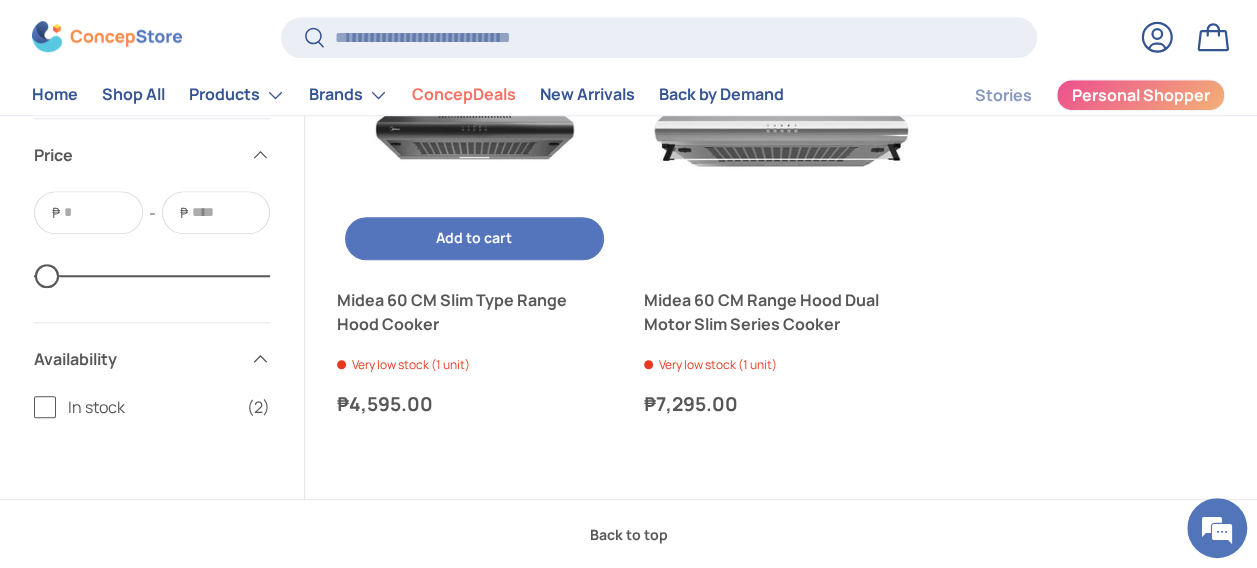scroll, scrollTop: 600, scrollLeft: 0, axis: vertical 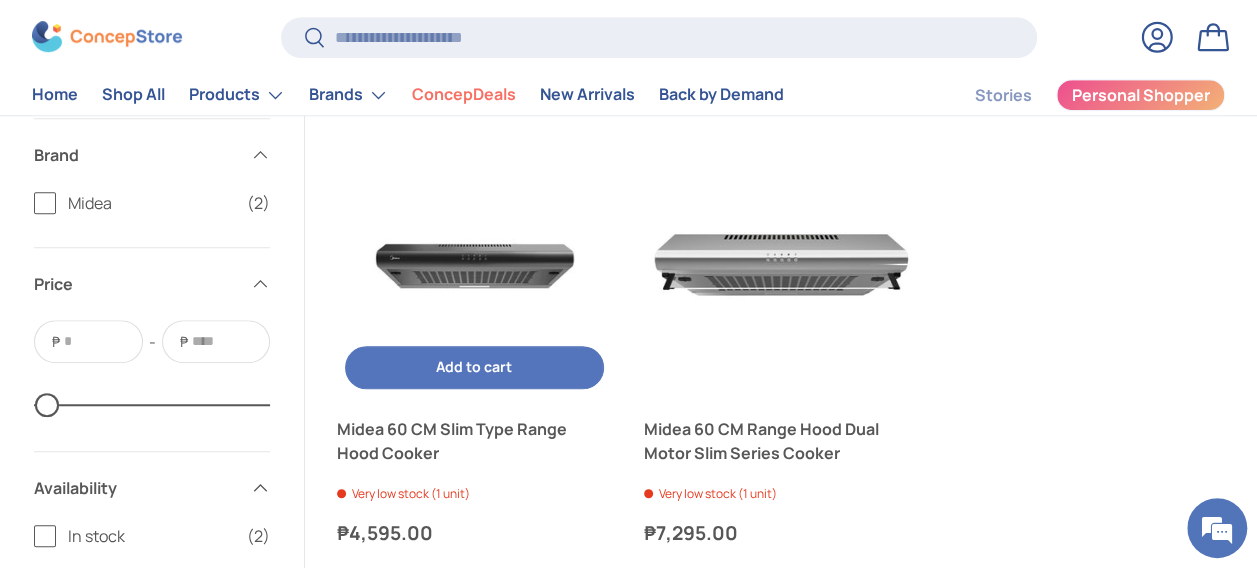 click at bounding box center (474, 259) 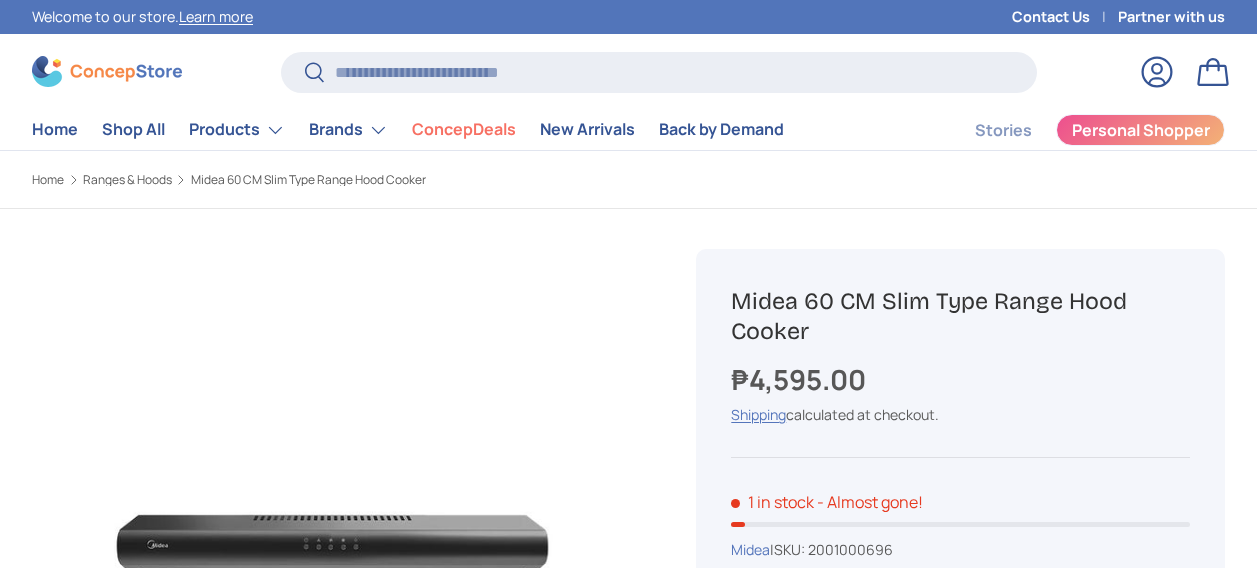 scroll, scrollTop: 0, scrollLeft: 0, axis: both 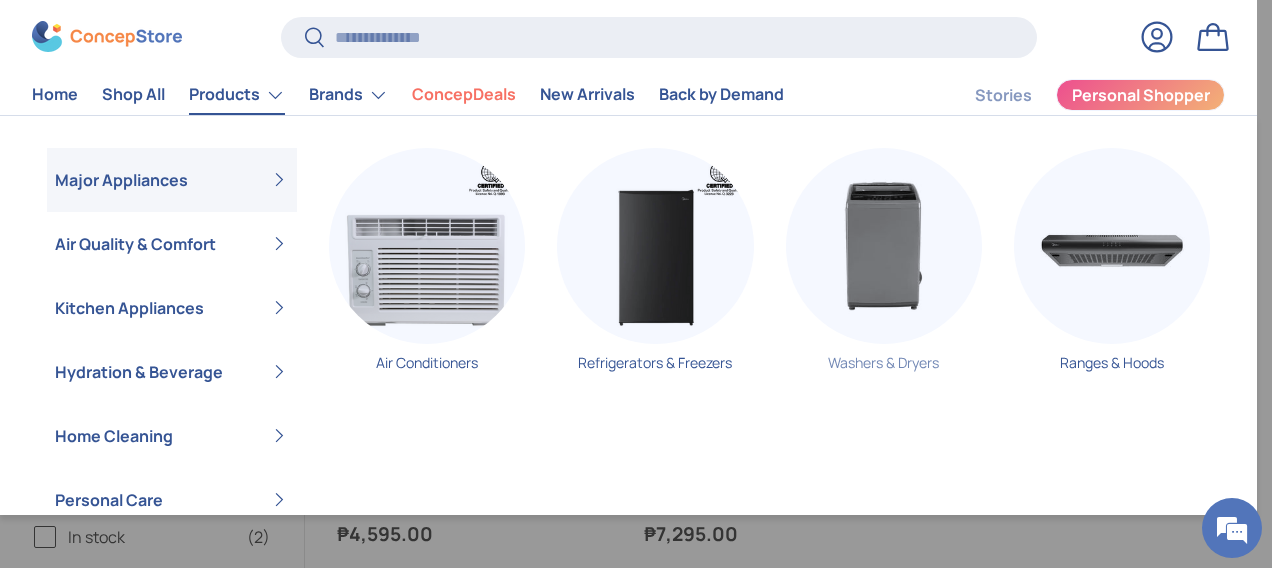 click at bounding box center (884, 246) 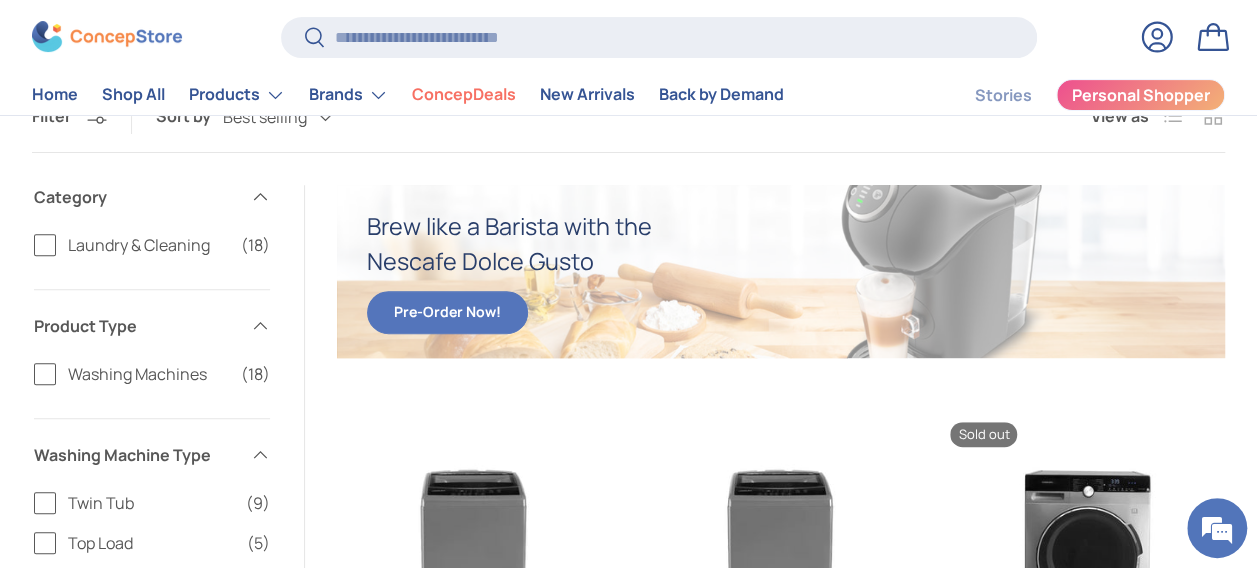 scroll, scrollTop: 300, scrollLeft: 0, axis: vertical 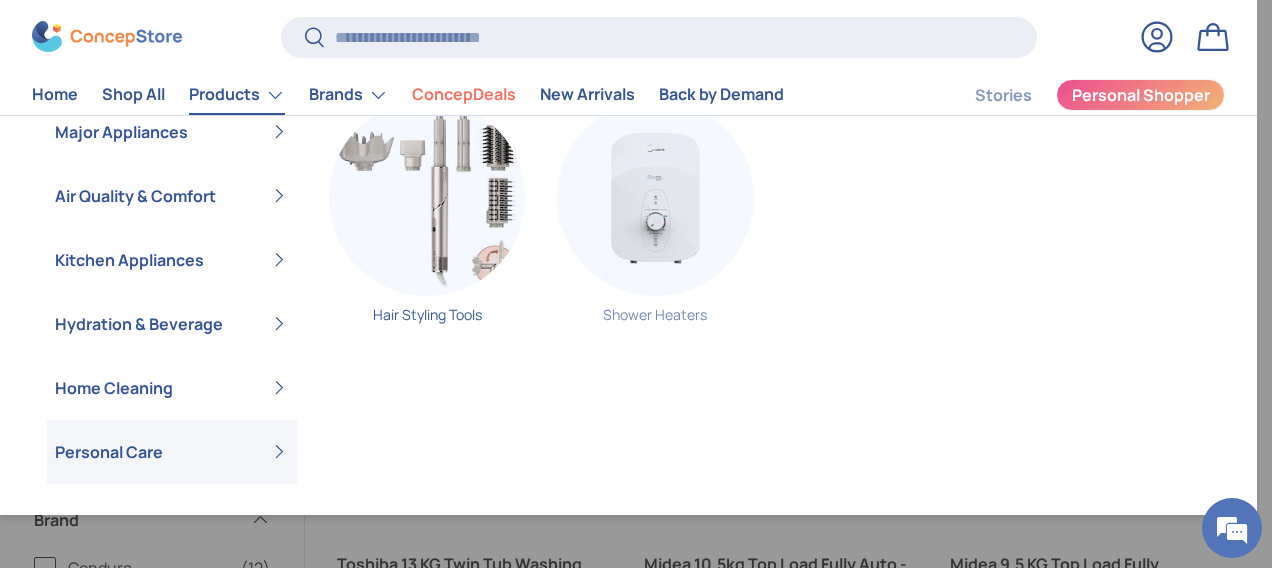 click at bounding box center (655, 198) 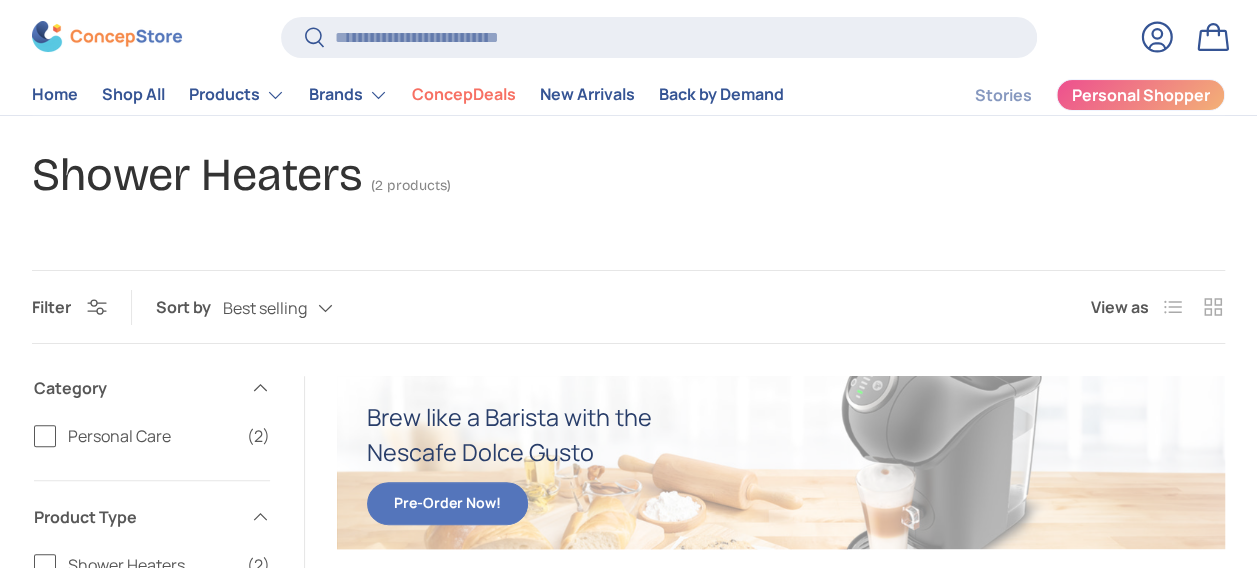 scroll, scrollTop: 0, scrollLeft: 0, axis: both 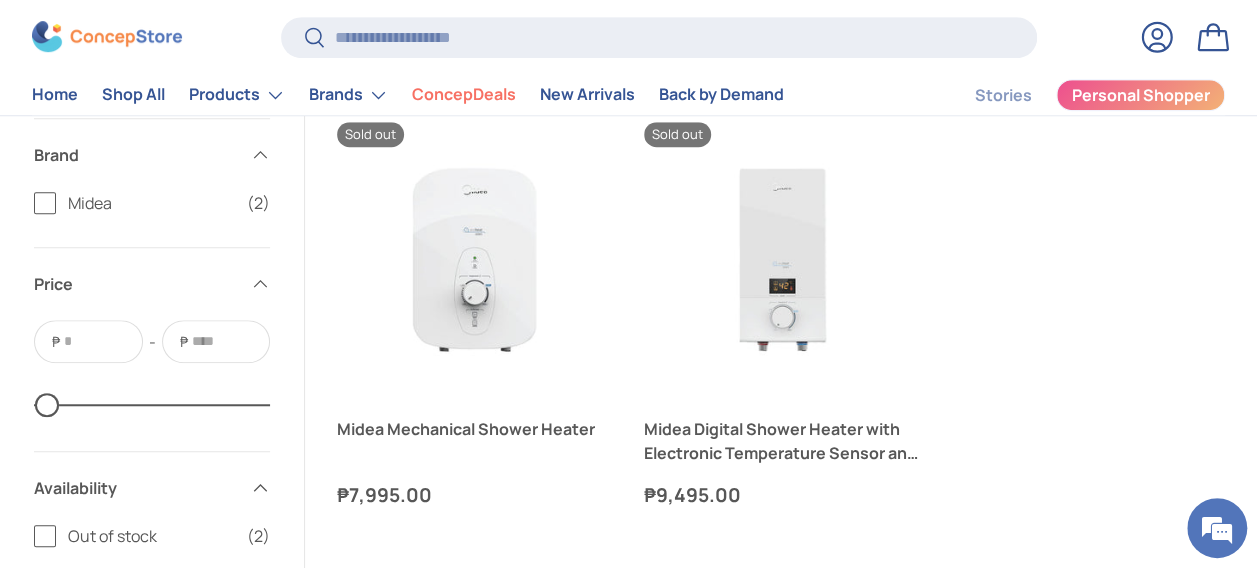 drag, startPoint x: 674, startPoint y: 378, endPoint x: 1098, endPoint y: 372, distance: 424.04245 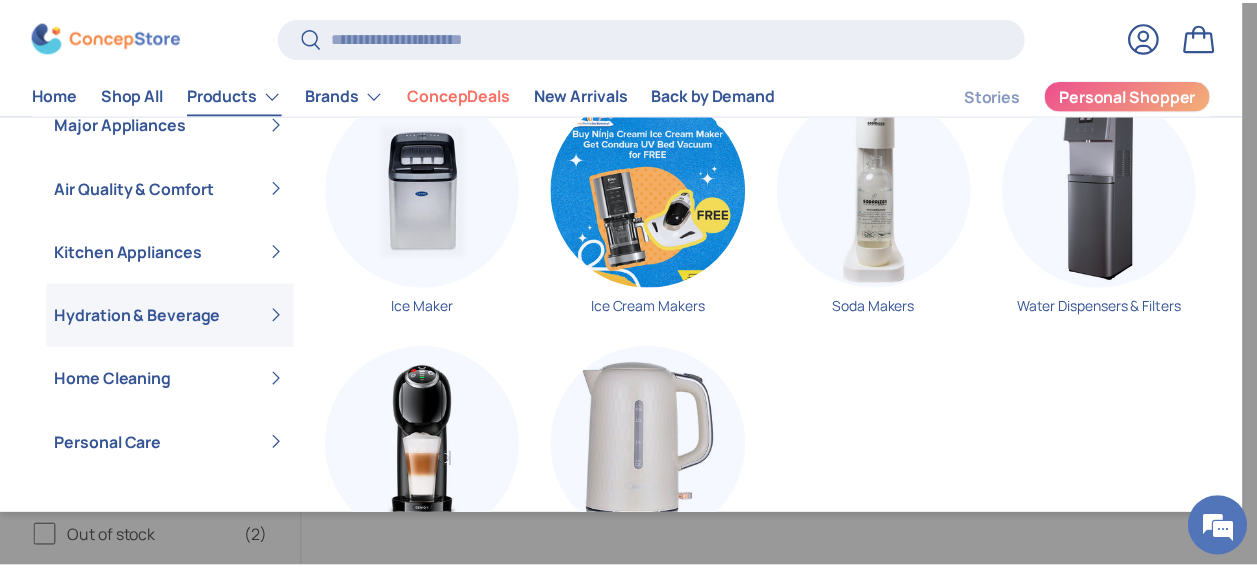 scroll, scrollTop: 48, scrollLeft: 0, axis: vertical 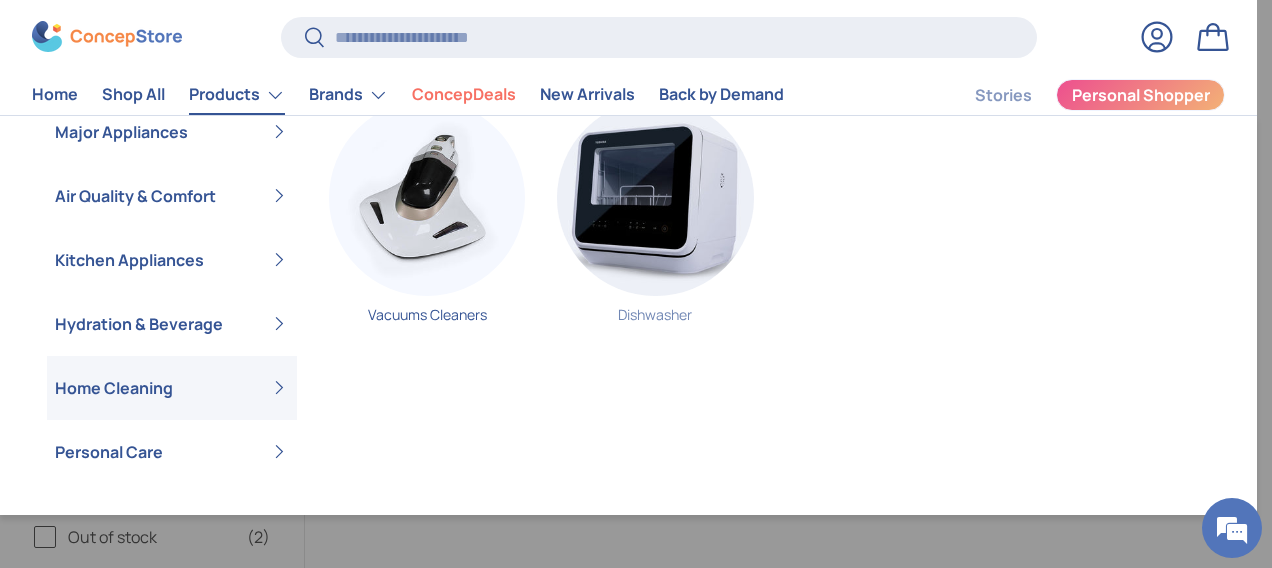 click at bounding box center [655, 198] 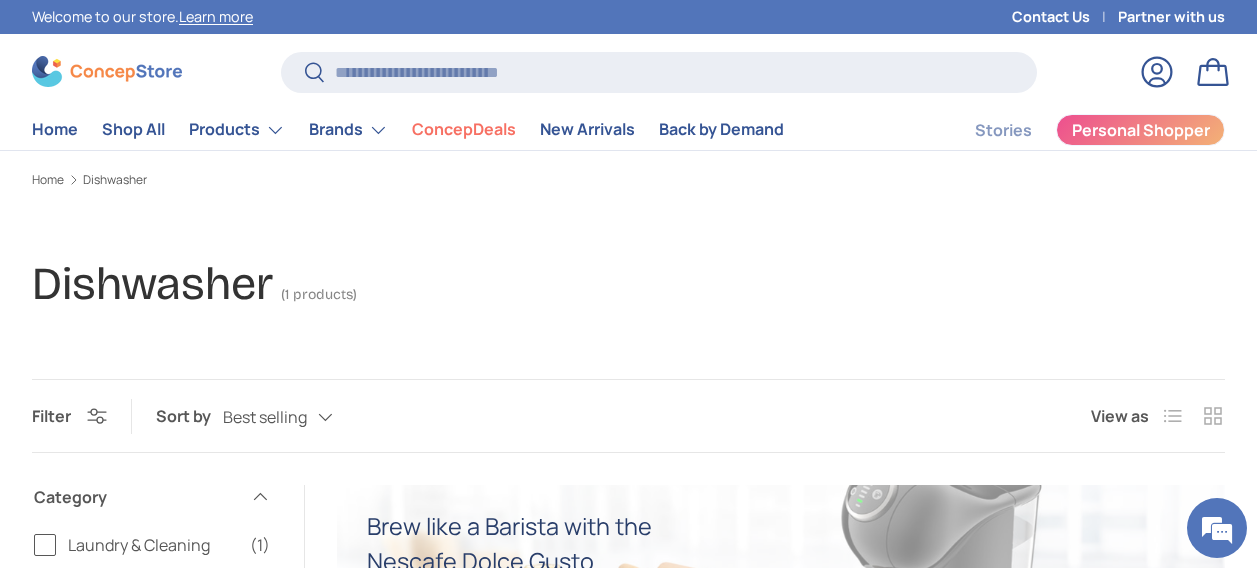 scroll, scrollTop: 484, scrollLeft: 0, axis: vertical 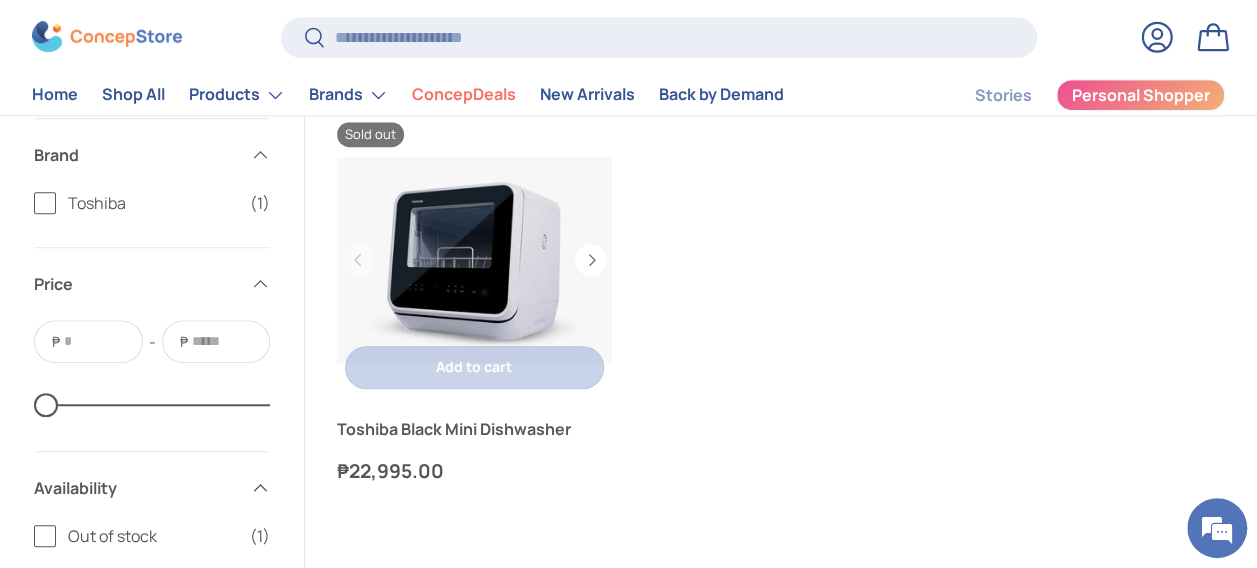 click at bounding box center [474, 259] 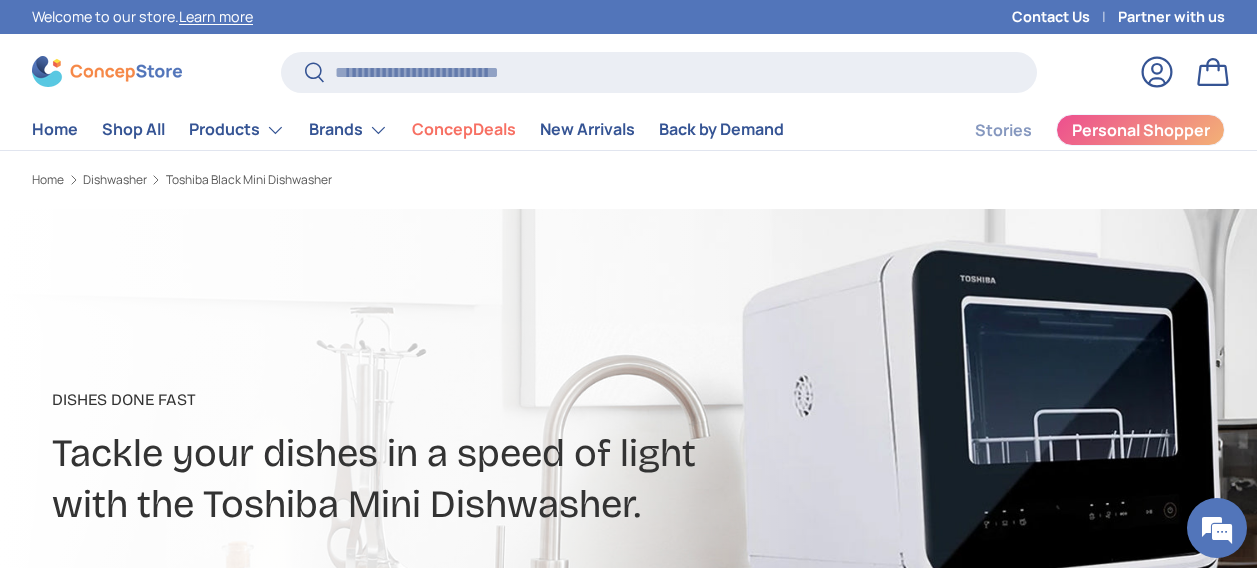 scroll, scrollTop: 0, scrollLeft: 0, axis: both 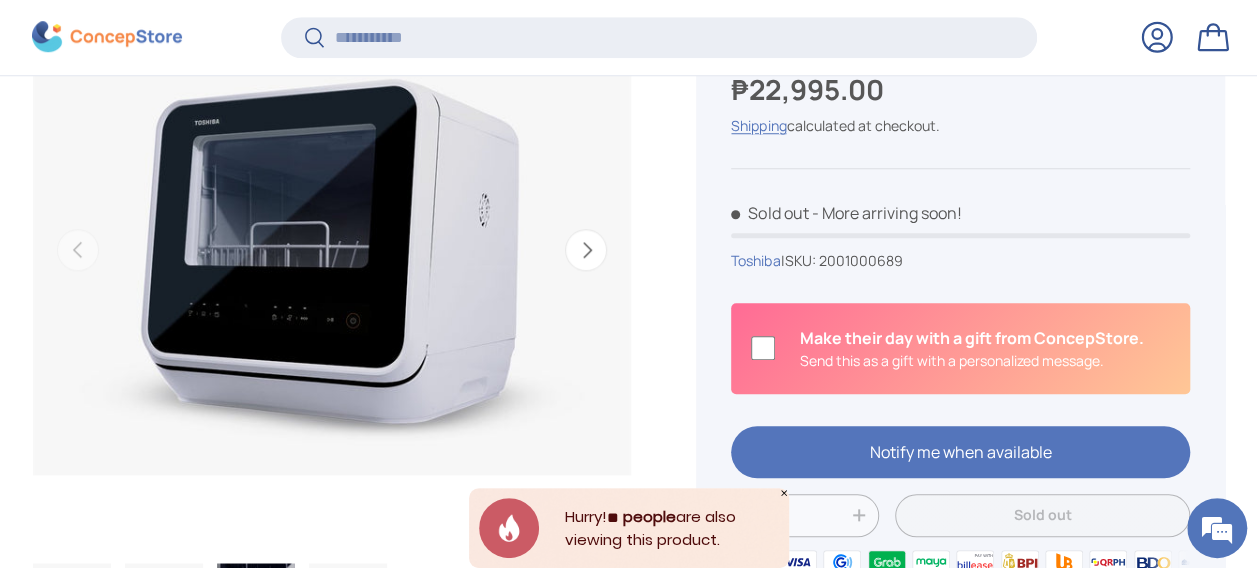 click on "Next" at bounding box center [586, 250] 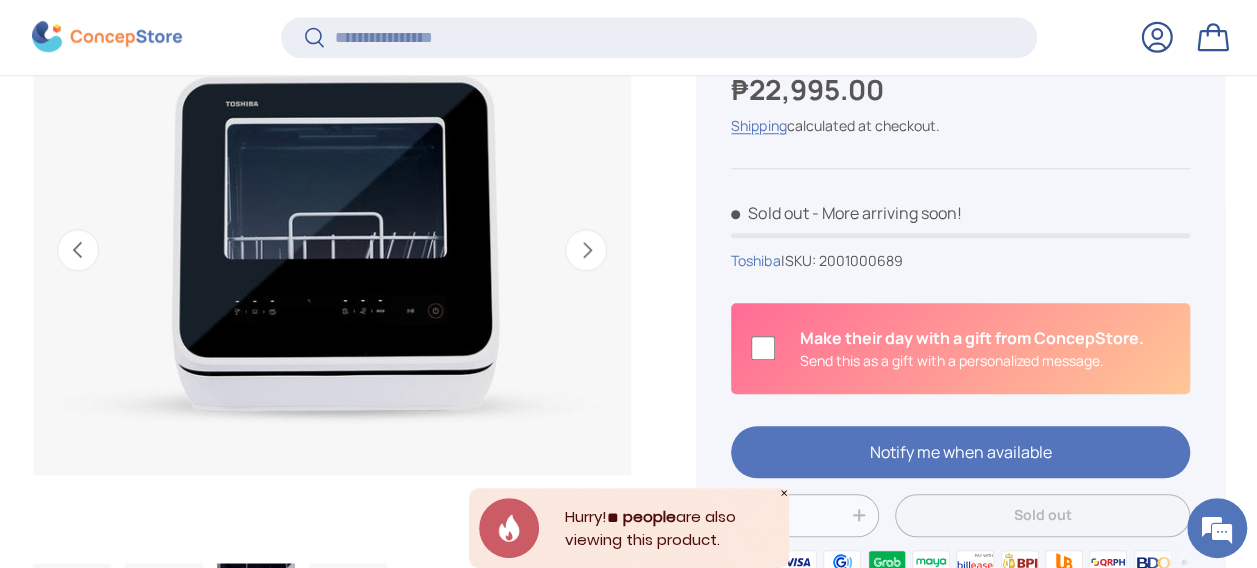 click on "Next" at bounding box center (586, 250) 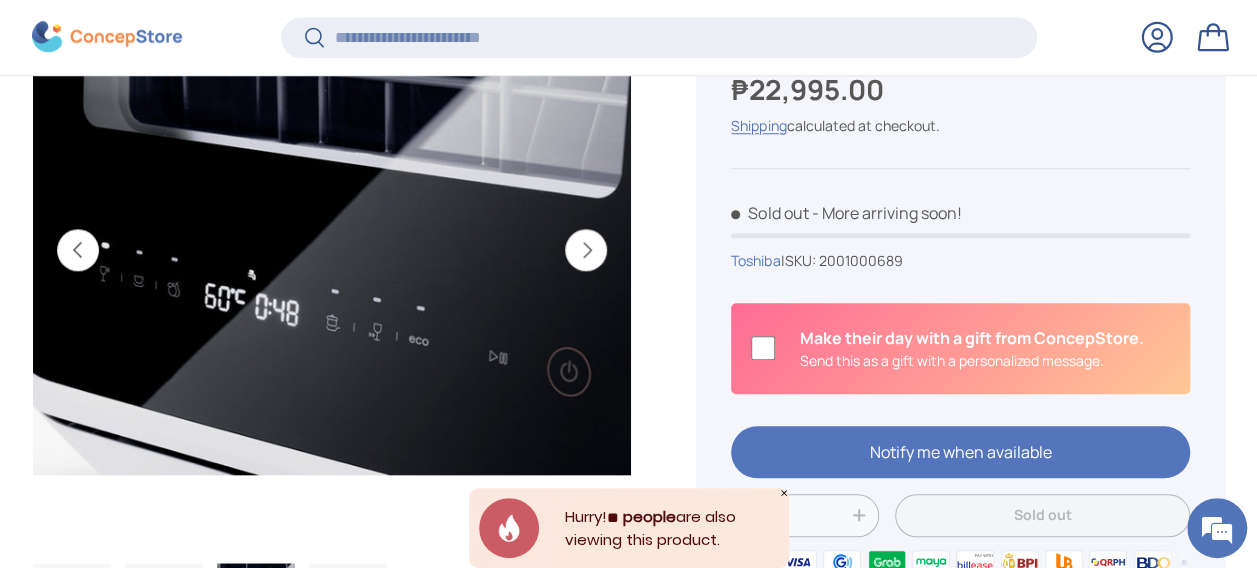 click on "Next" at bounding box center [586, 250] 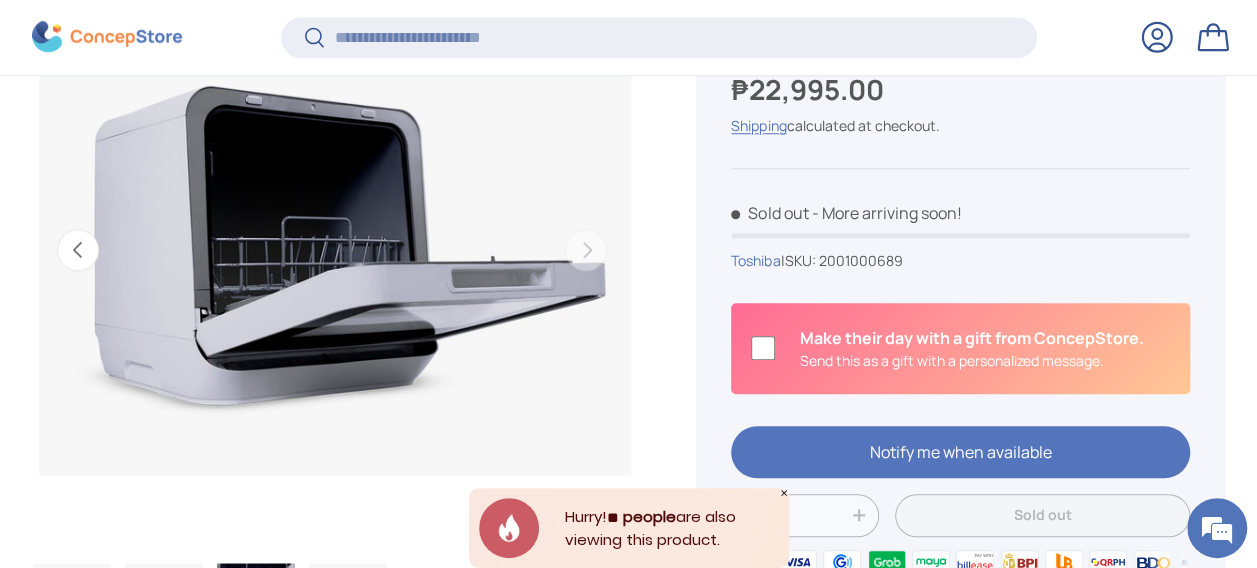 scroll, scrollTop: 0, scrollLeft: 1832, axis: horizontal 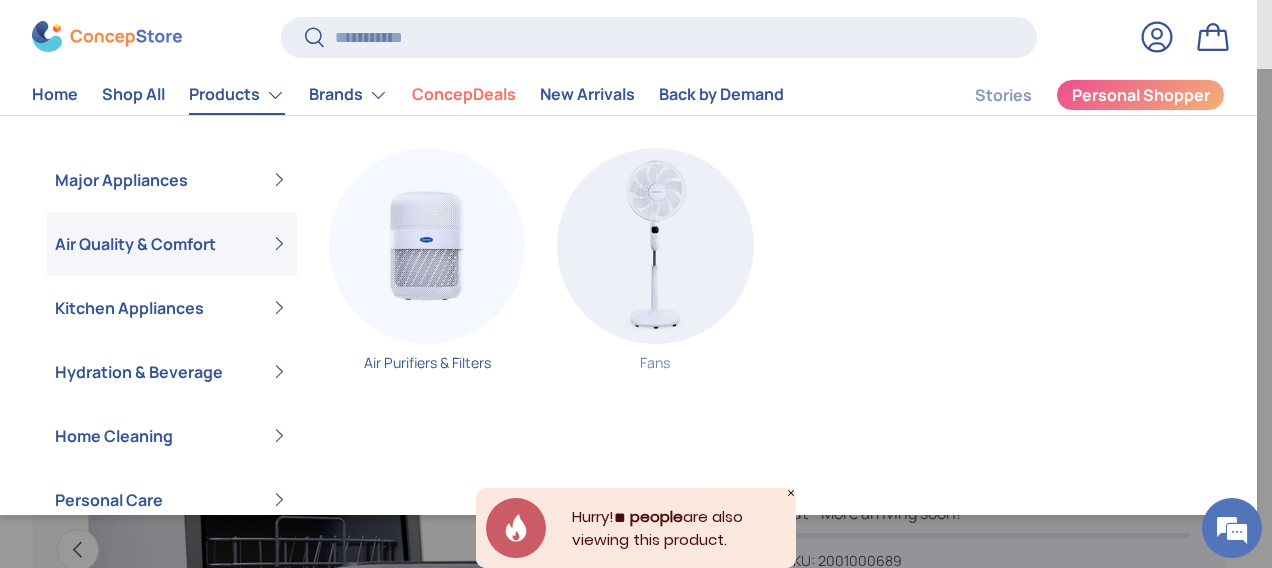 click at bounding box center [655, 246] 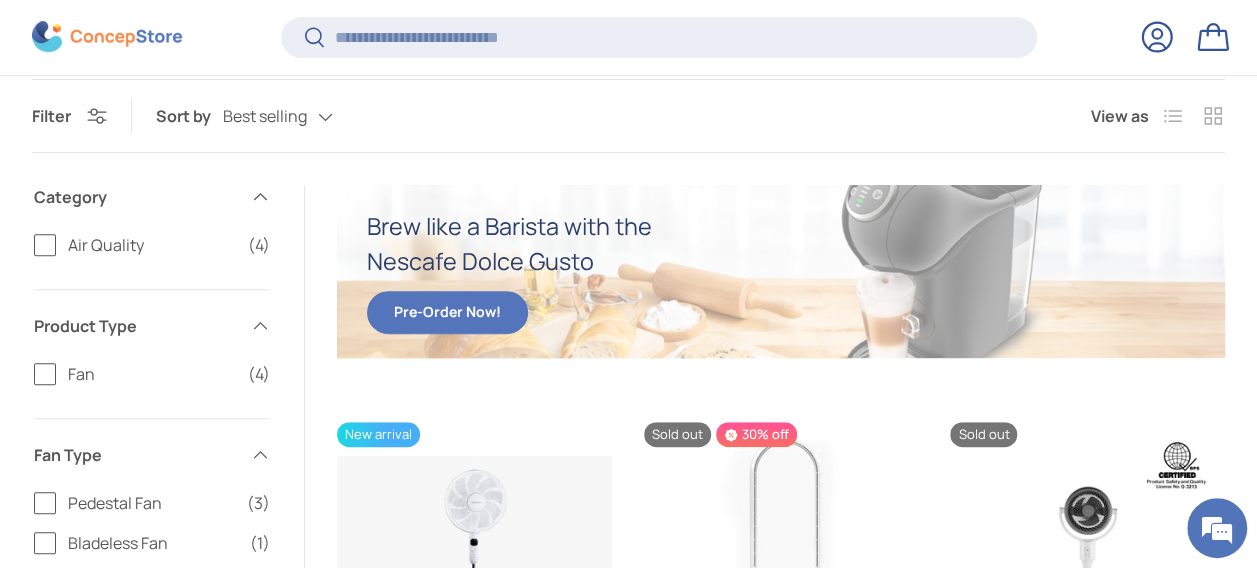 scroll, scrollTop: 0, scrollLeft: 0, axis: both 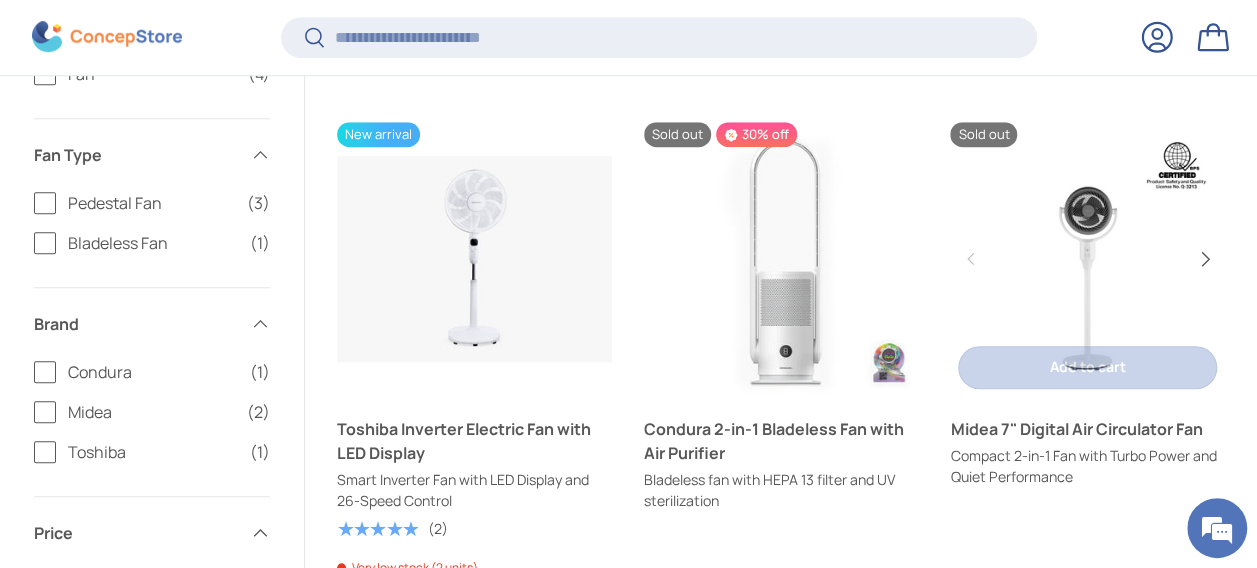 click on "Next" at bounding box center (1204, 259) 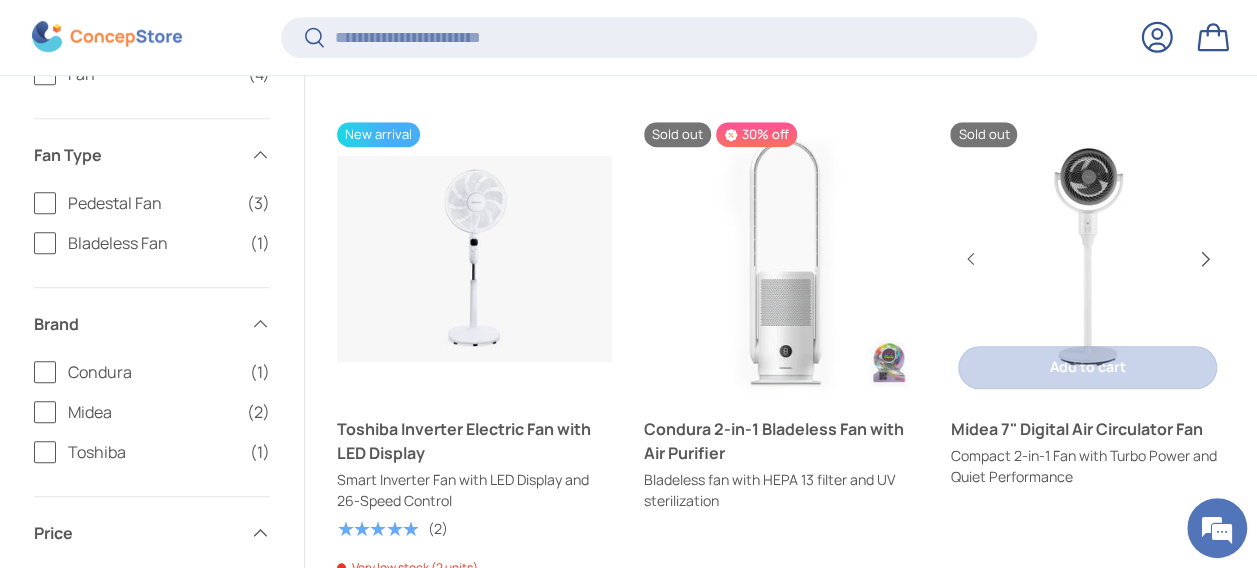 click on "Next" at bounding box center (1204, 259) 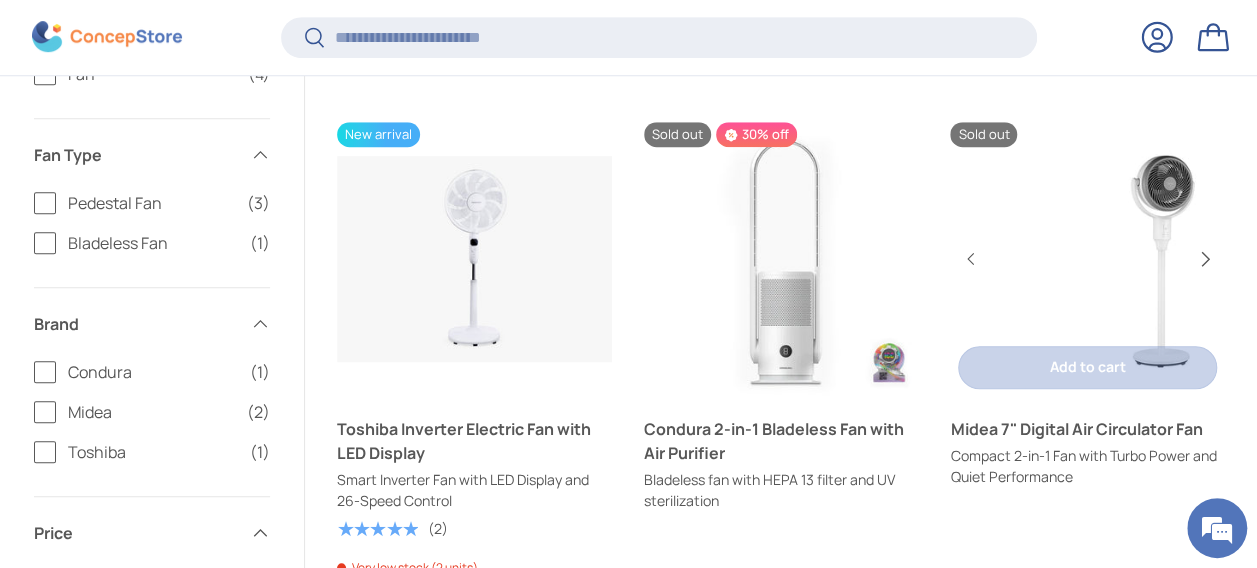 scroll, scrollTop: 0, scrollLeft: 549, axis: horizontal 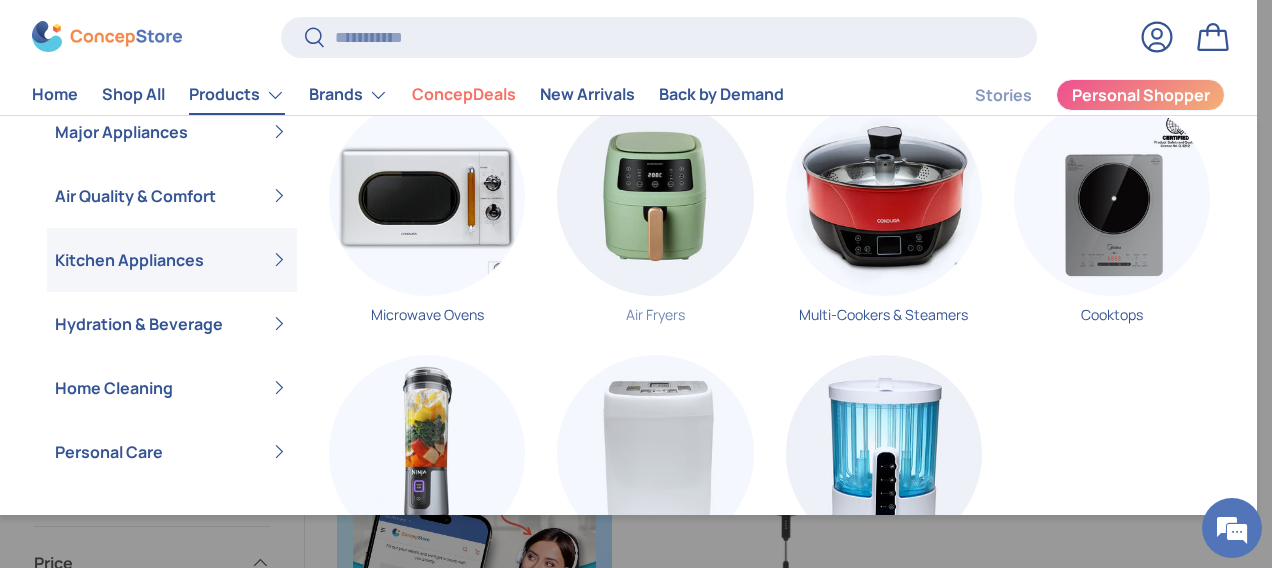 click at bounding box center [655, 198] 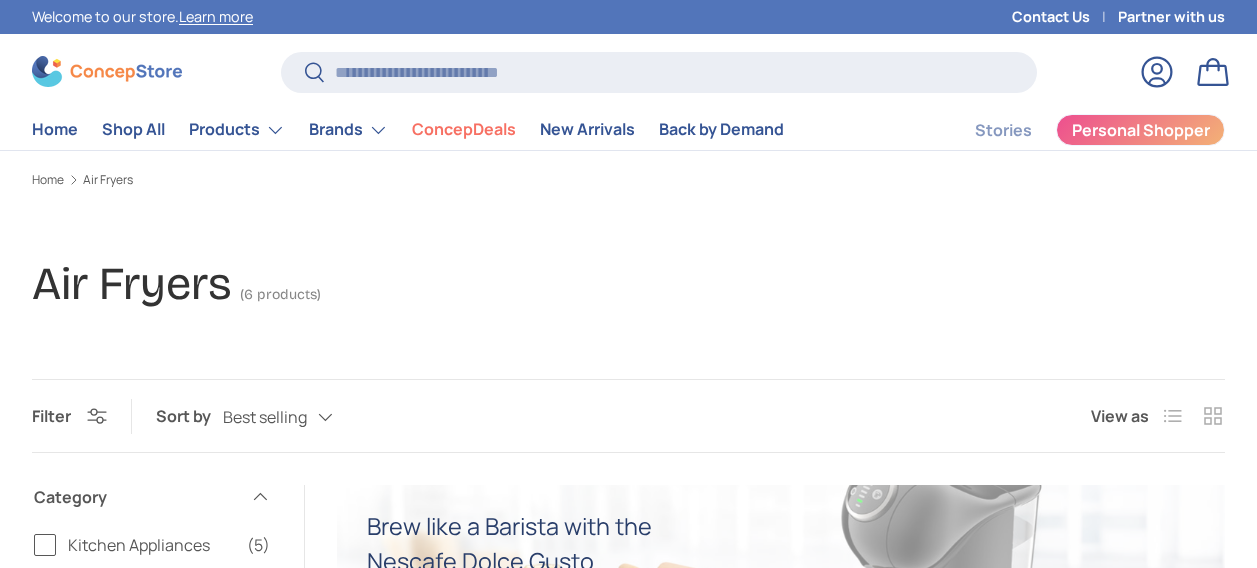 scroll, scrollTop: 0, scrollLeft: 0, axis: both 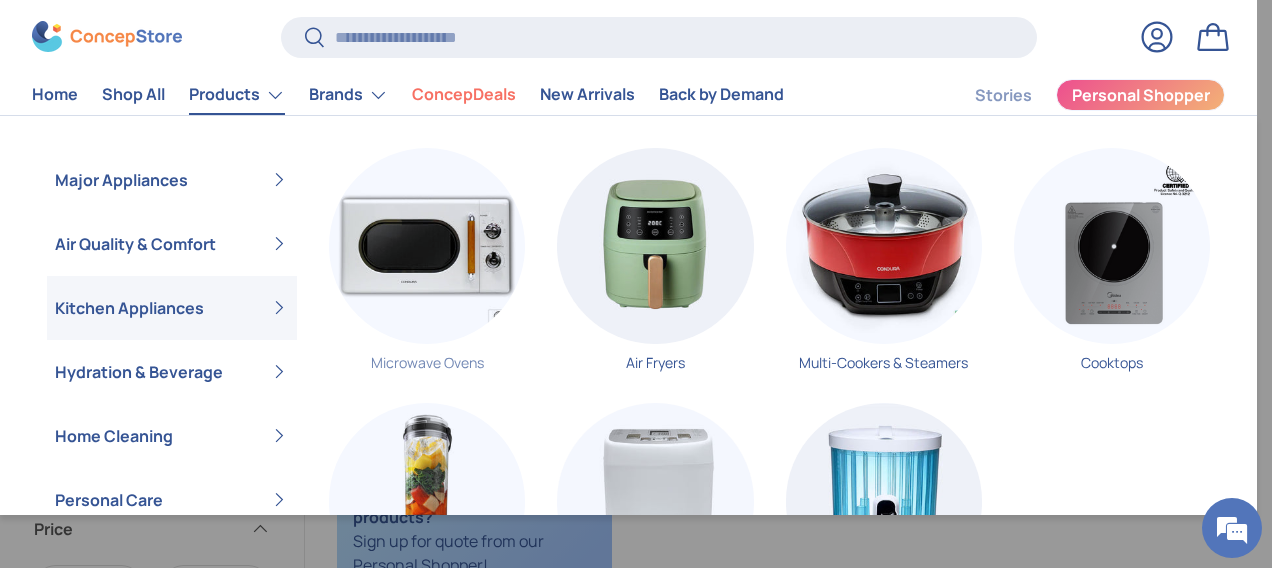 click at bounding box center (427, 246) 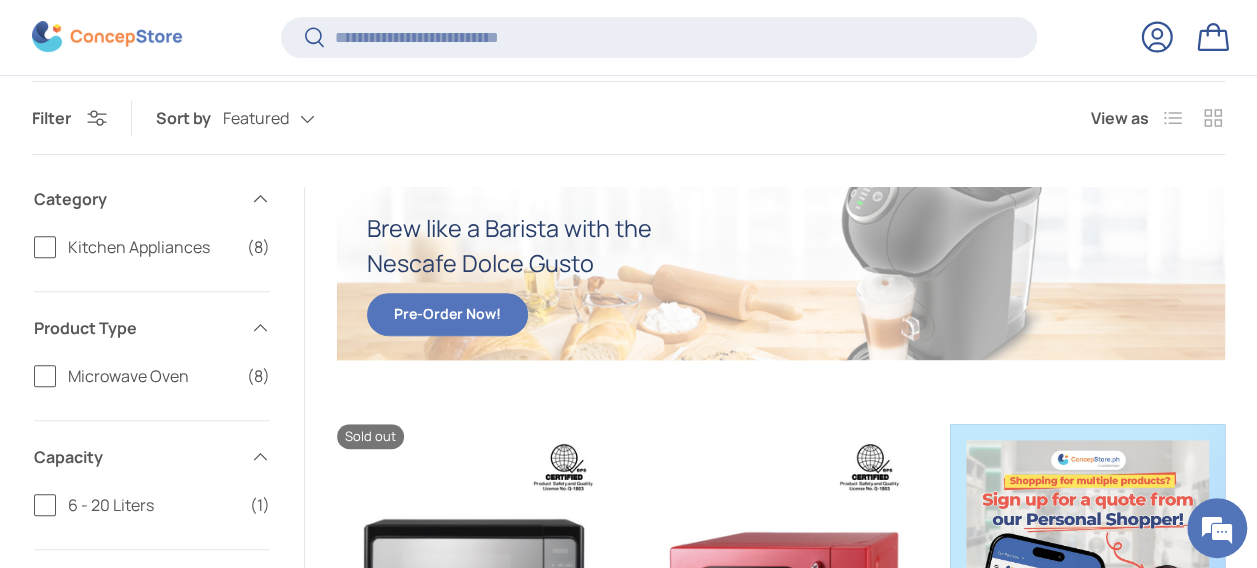scroll, scrollTop: 493, scrollLeft: 0, axis: vertical 